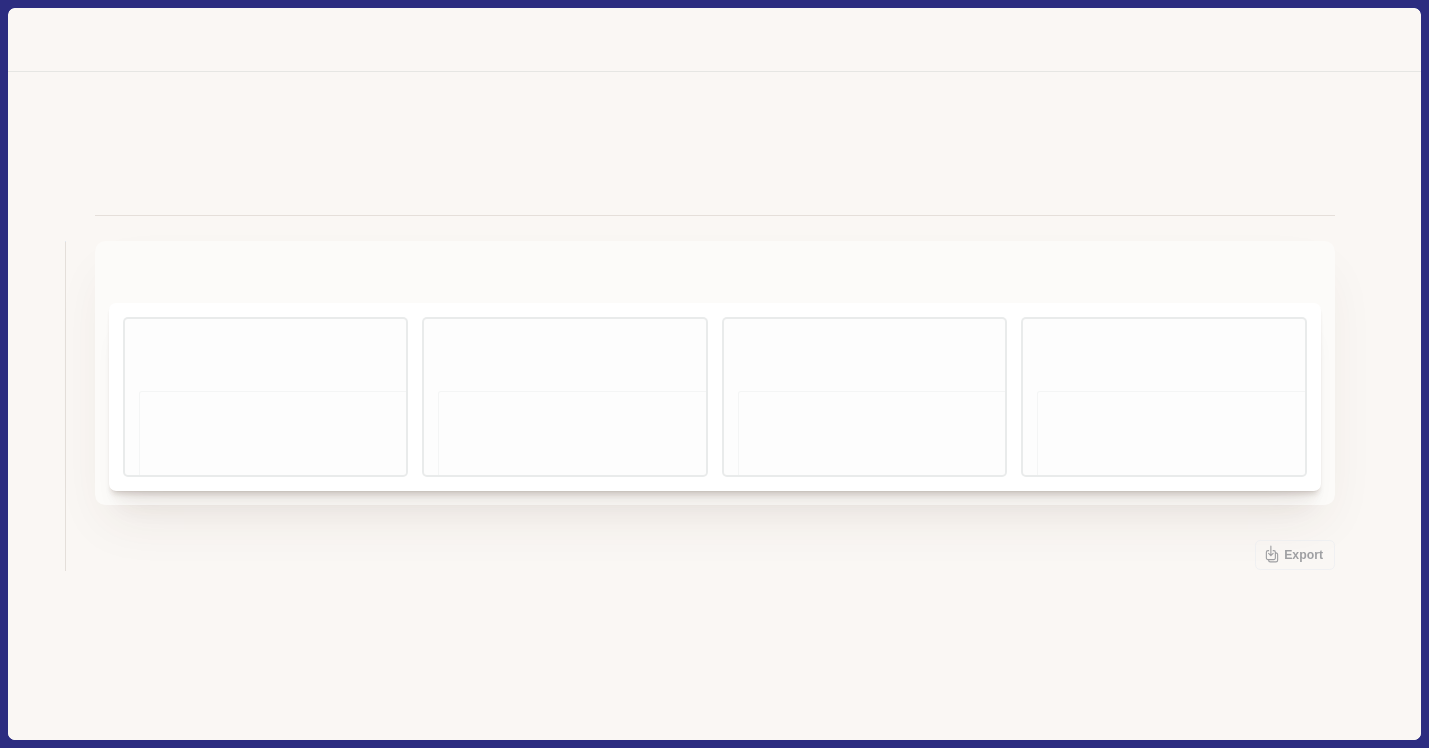 scroll, scrollTop: 0, scrollLeft: 0, axis: both 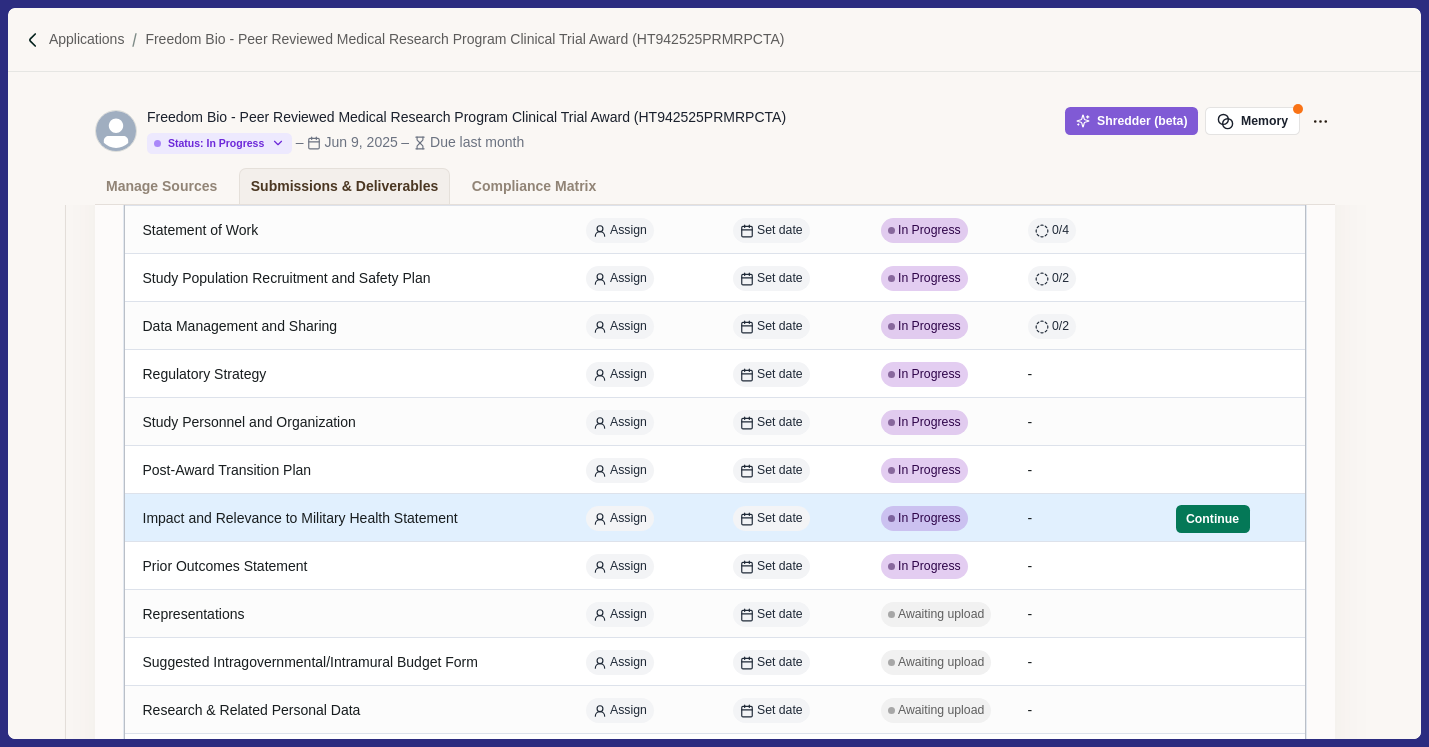 click on "Impact and Relevance to Military Health Statement" at bounding box center [346, 518] 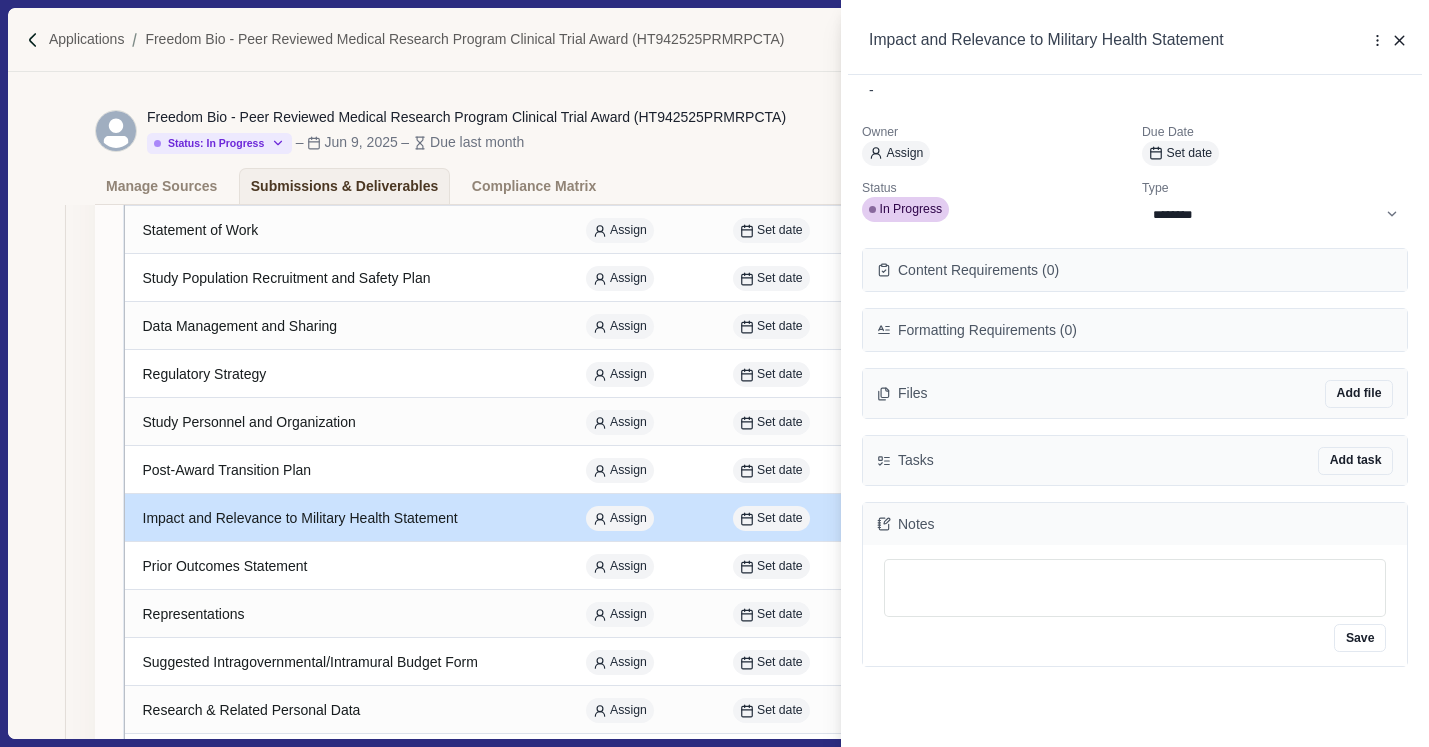 scroll, scrollTop: 0, scrollLeft: 0, axis: both 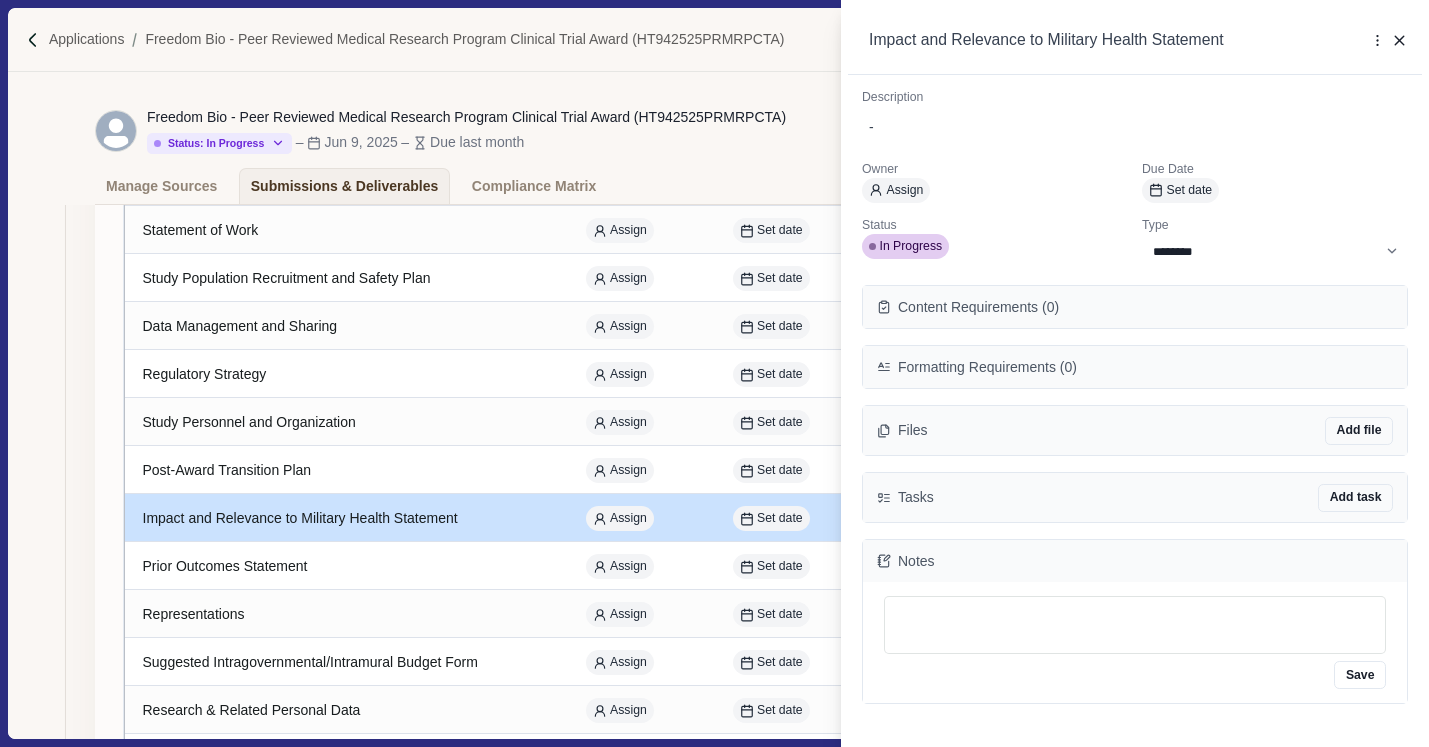 click on "**********" at bounding box center (714, 373) 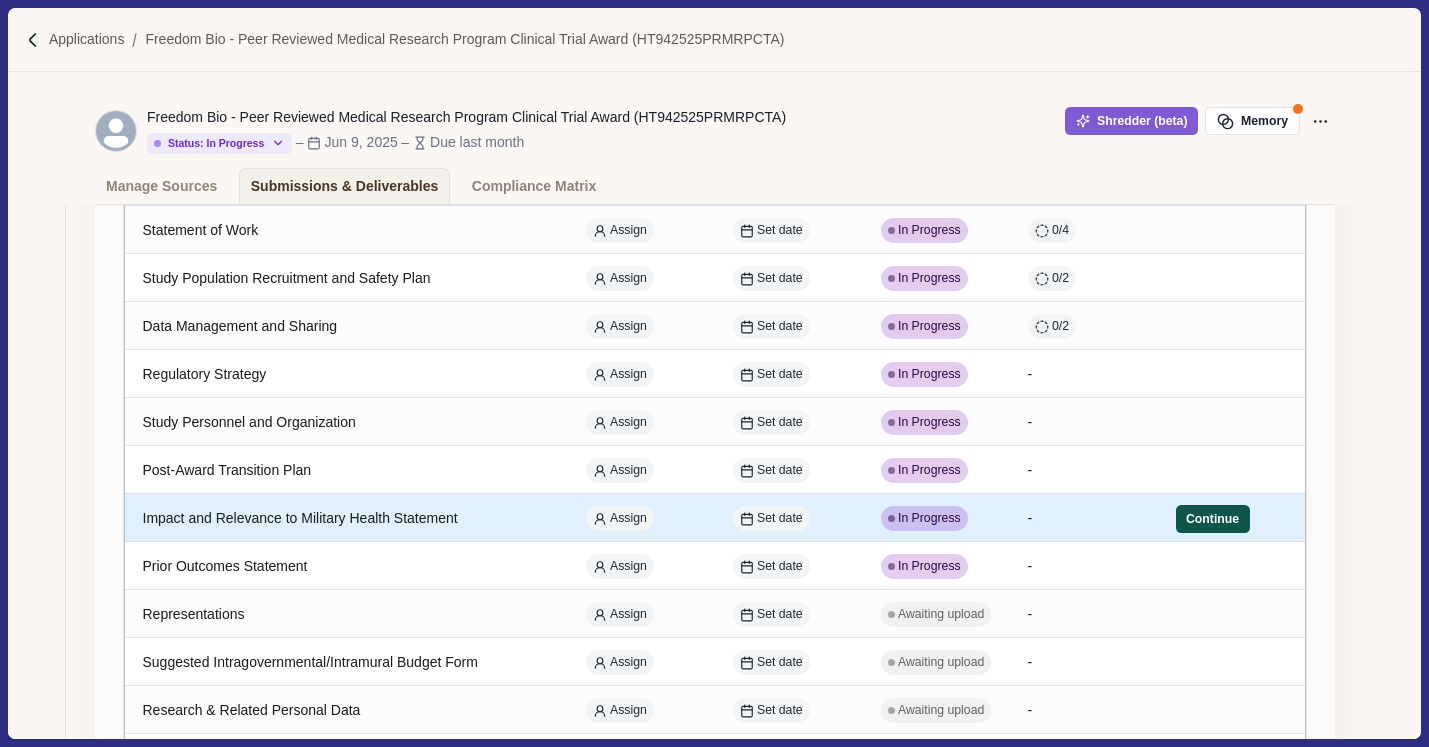 click on "Continue" at bounding box center (1213, 519) 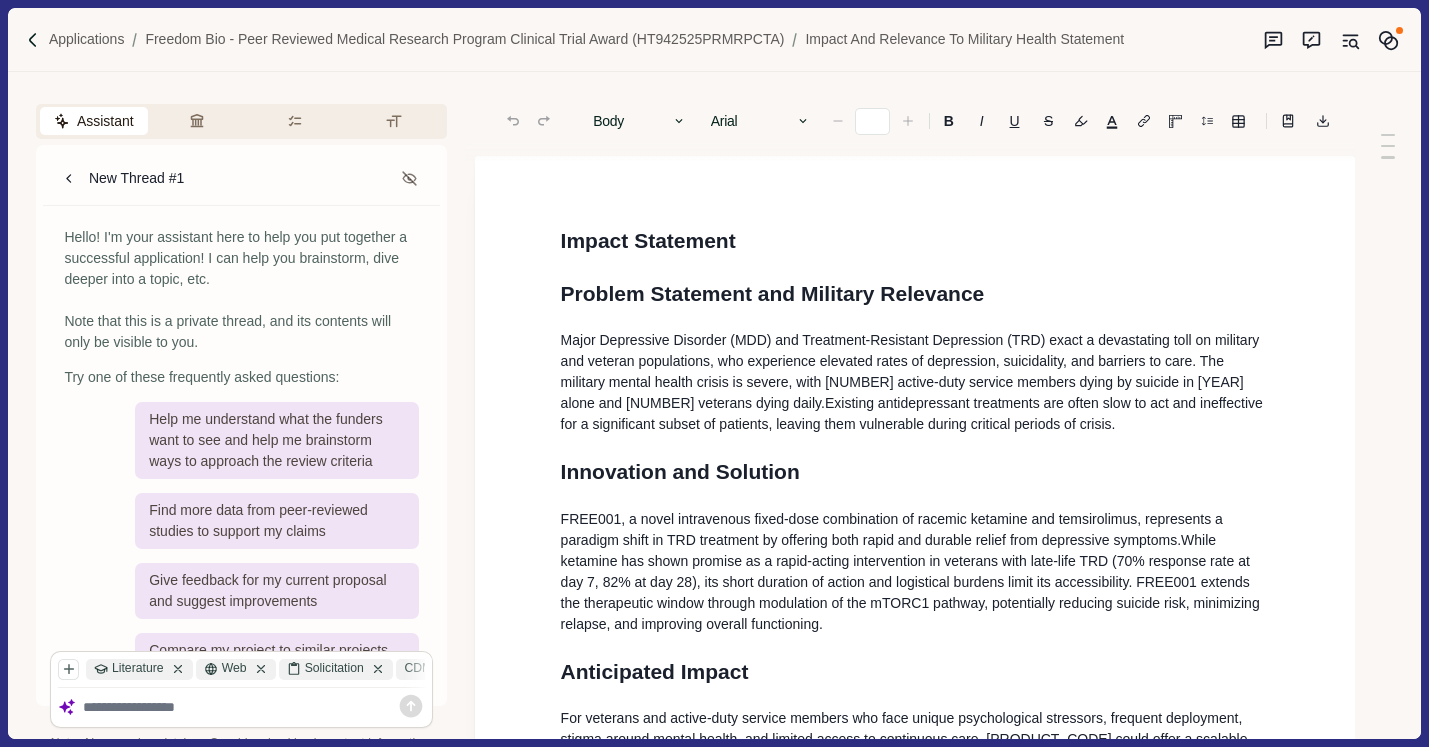 type on "**" 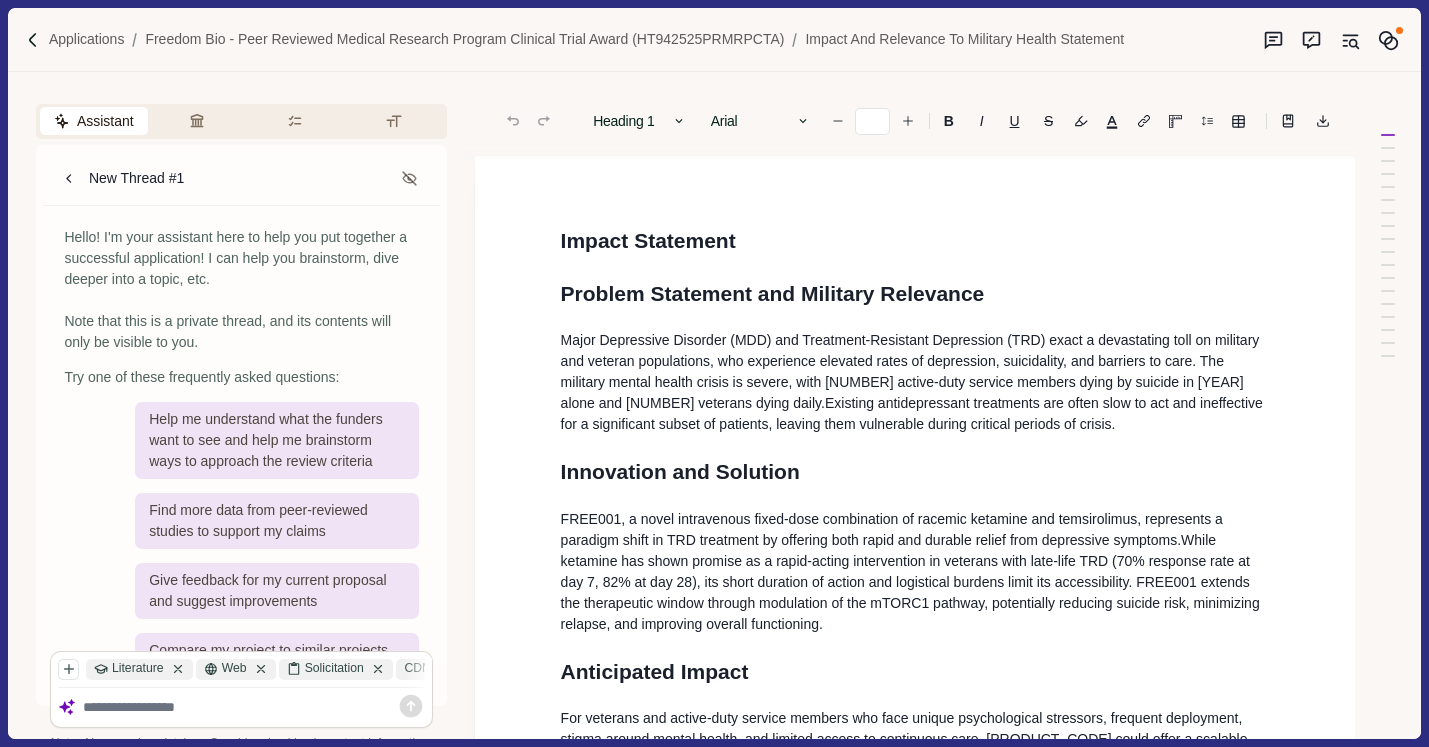 click at bounding box center (254, 707) 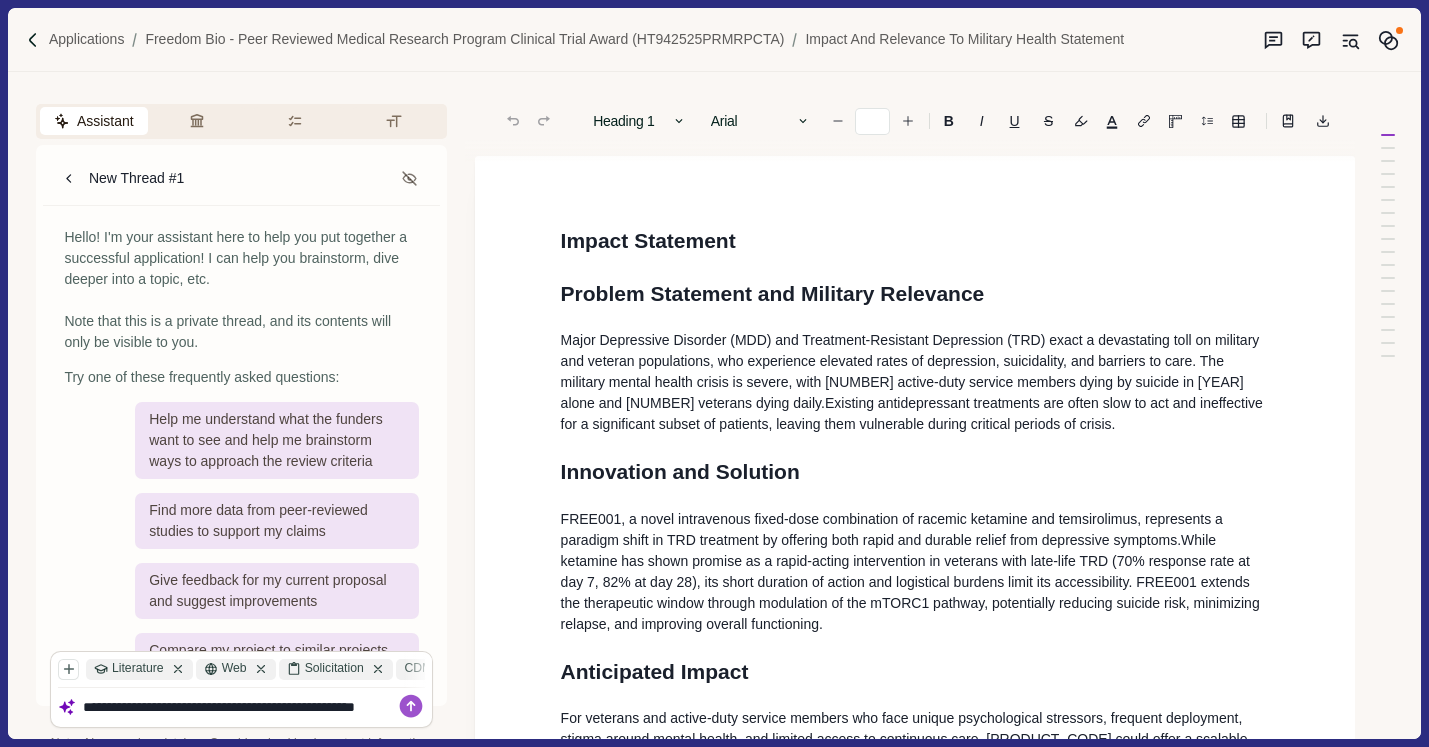 scroll, scrollTop: 1, scrollLeft: 0, axis: vertical 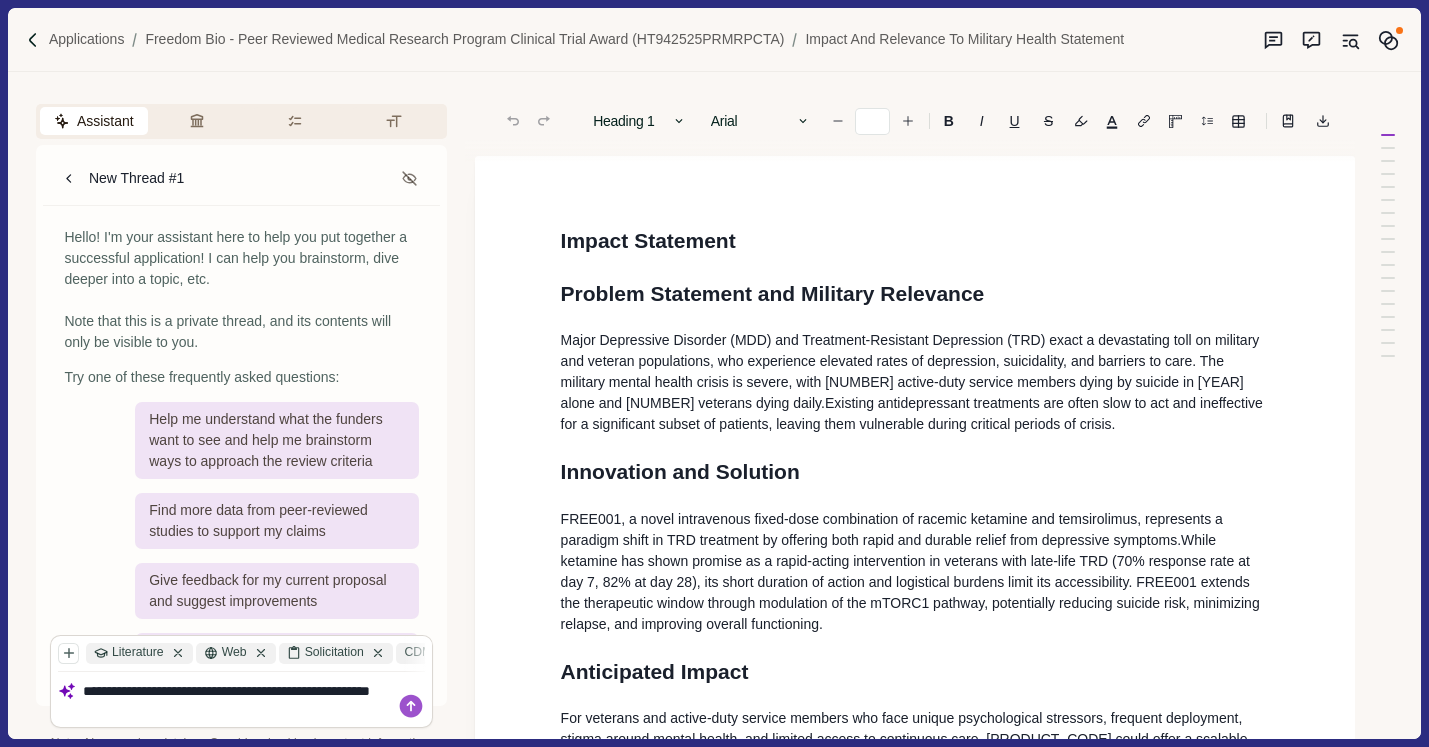 paste on "**********" 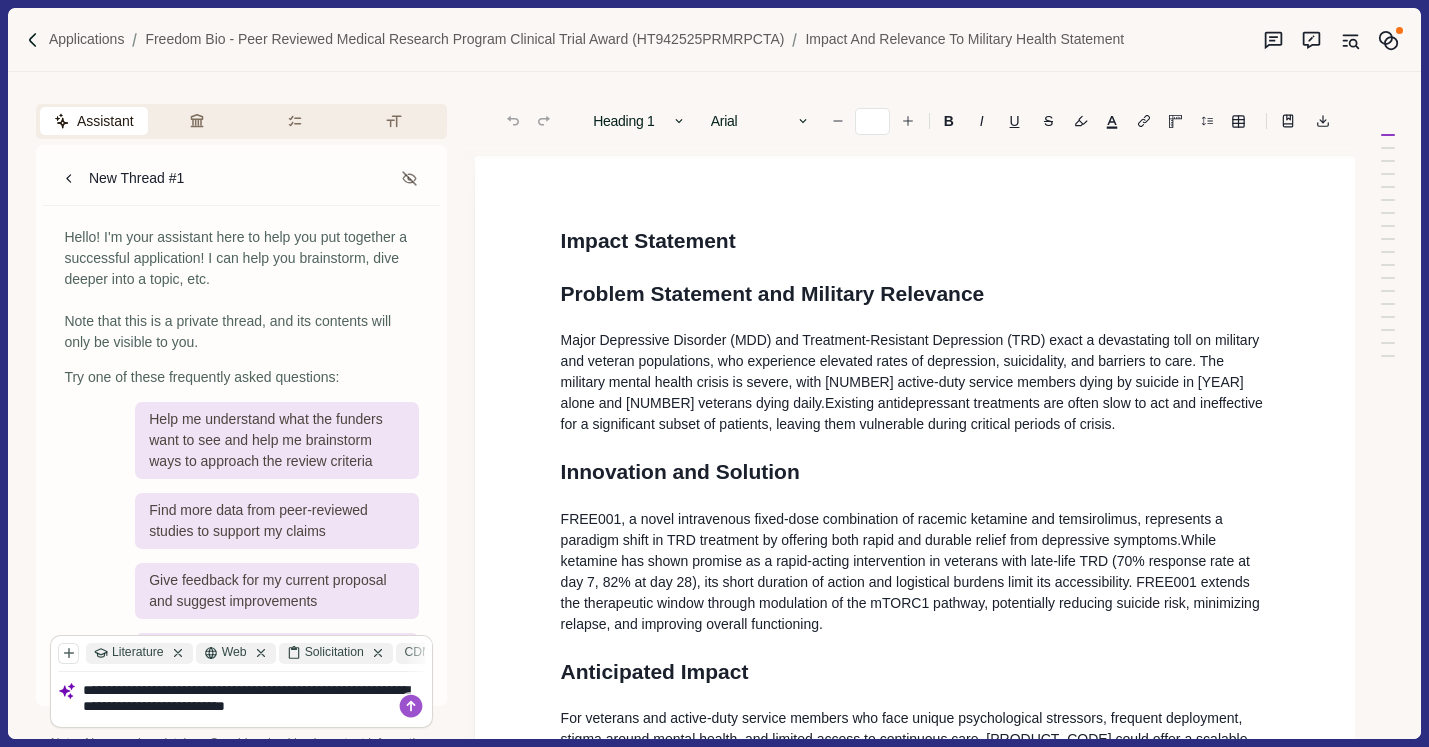 scroll, scrollTop: 2761, scrollLeft: 0, axis: vertical 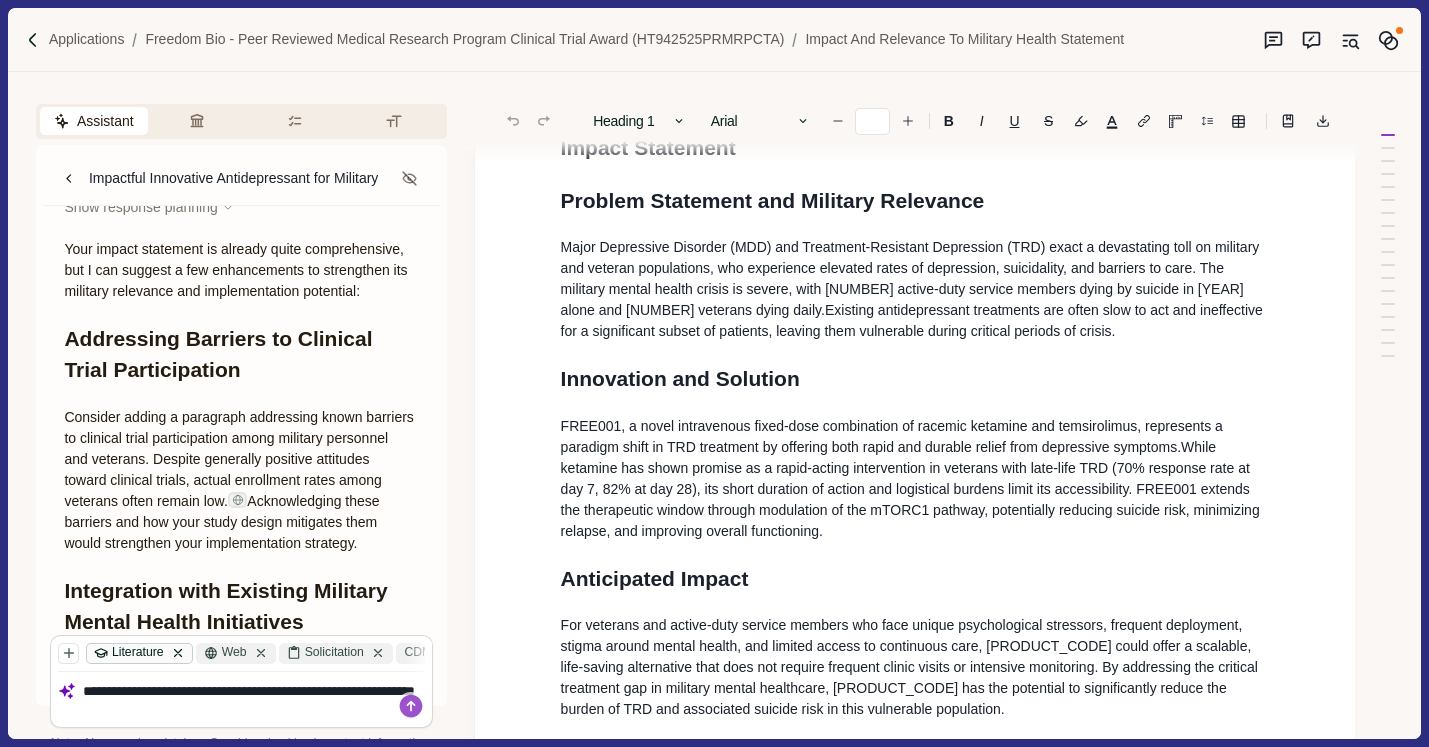 type on "**********" 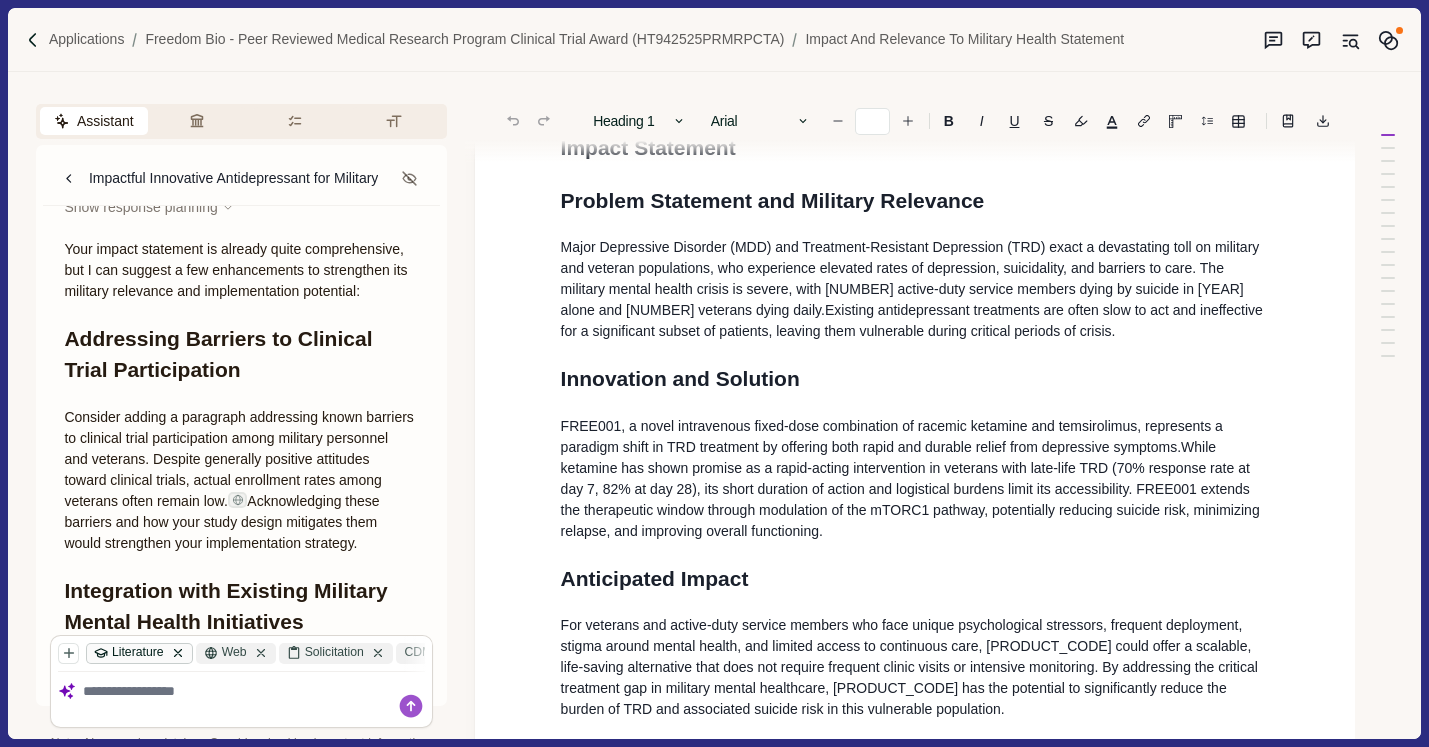 scroll, scrollTop: 0, scrollLeft: 0, axis: both 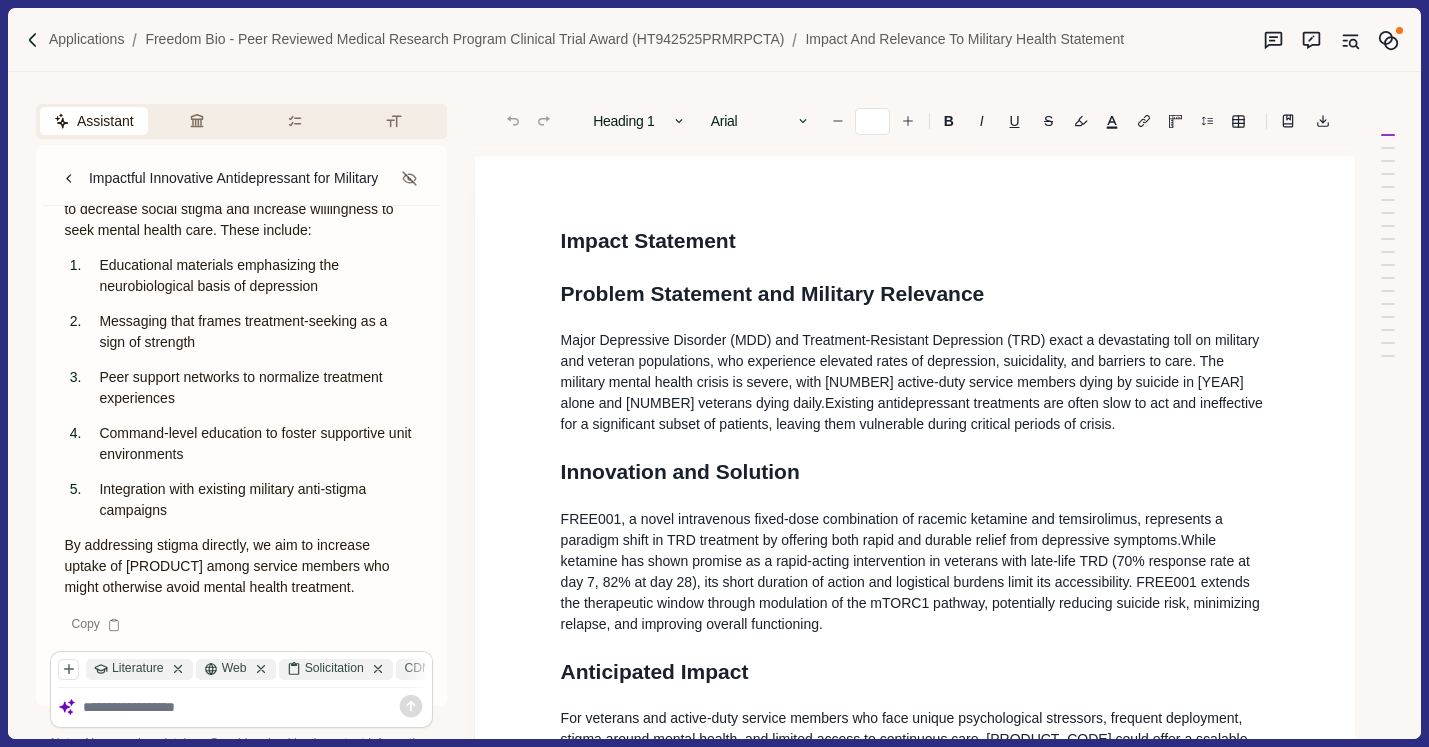 click at bounding box center (254, 707) 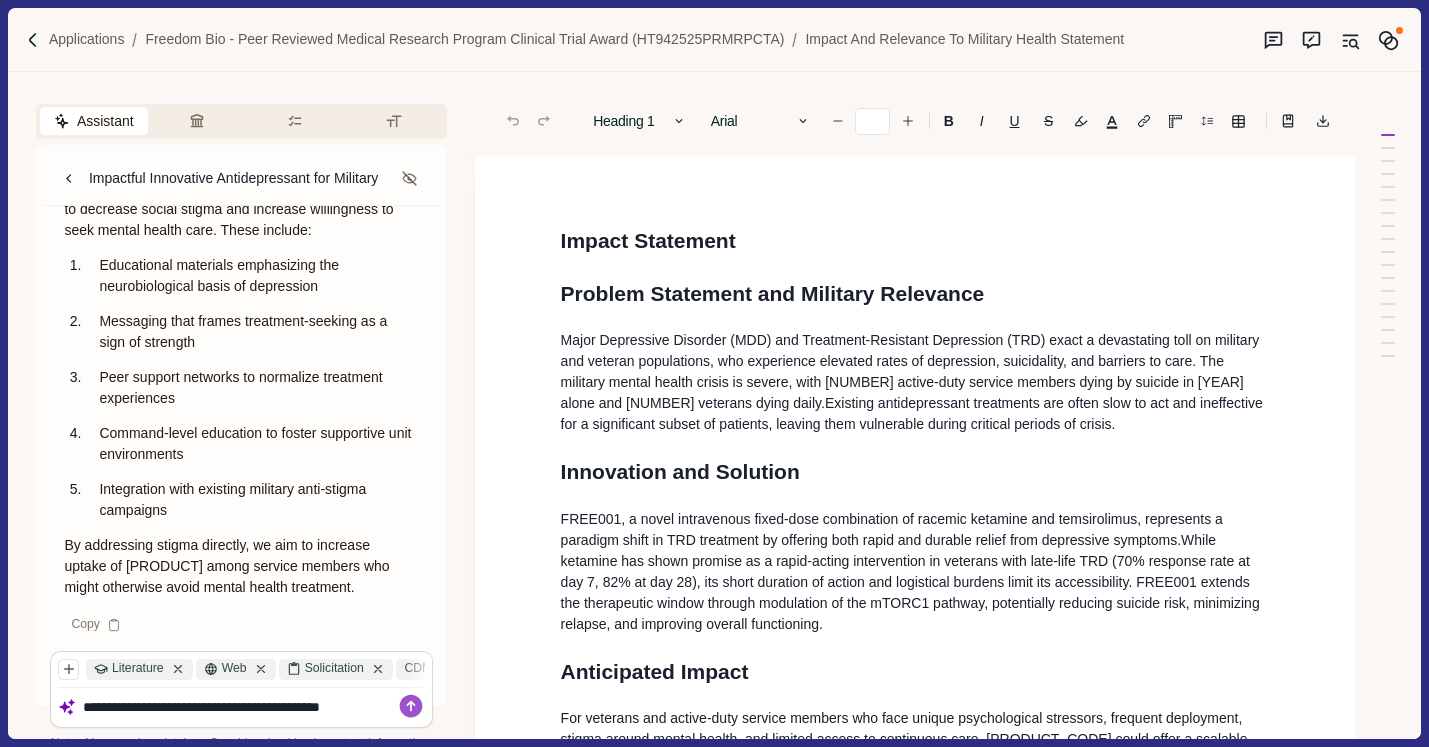type on "**********" 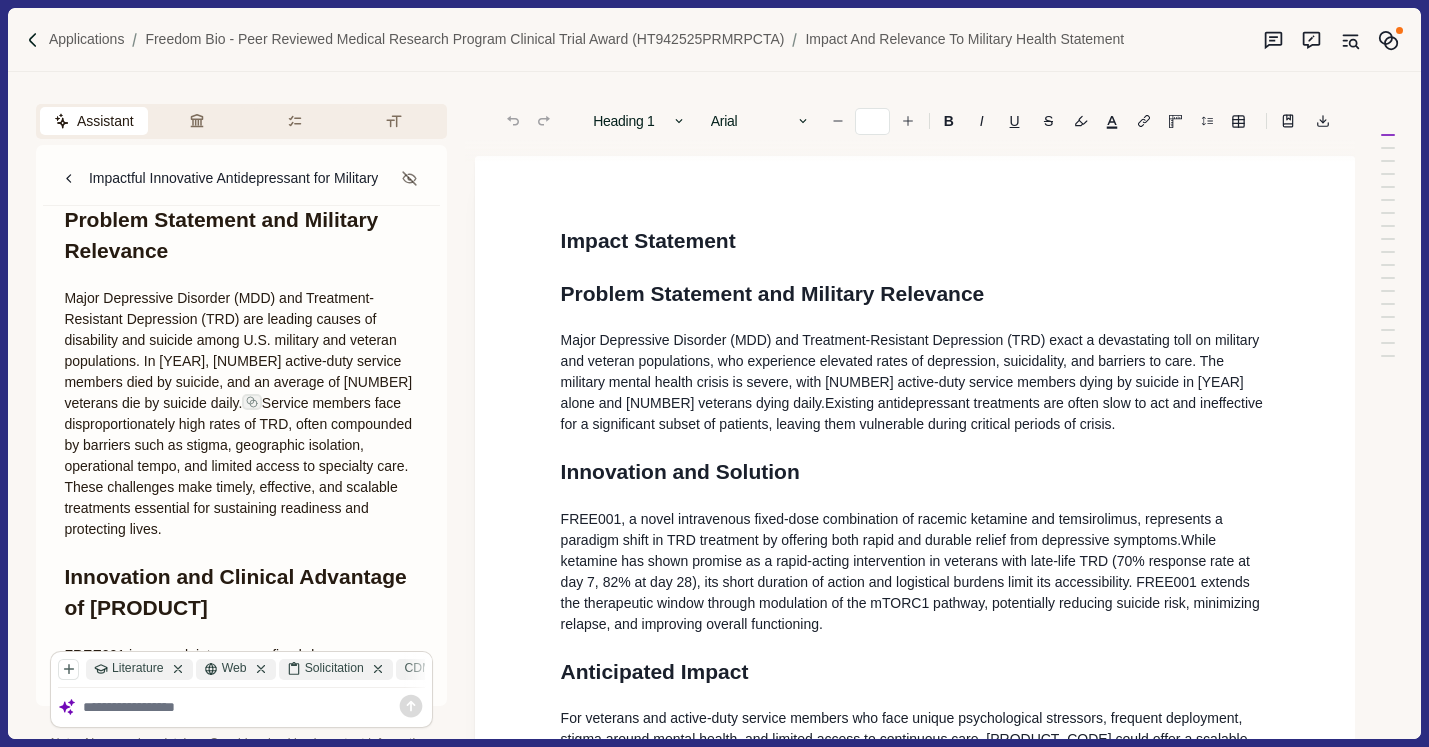 scroll, scrollTop: 5993, scrollLeft: 0, axis: vertical 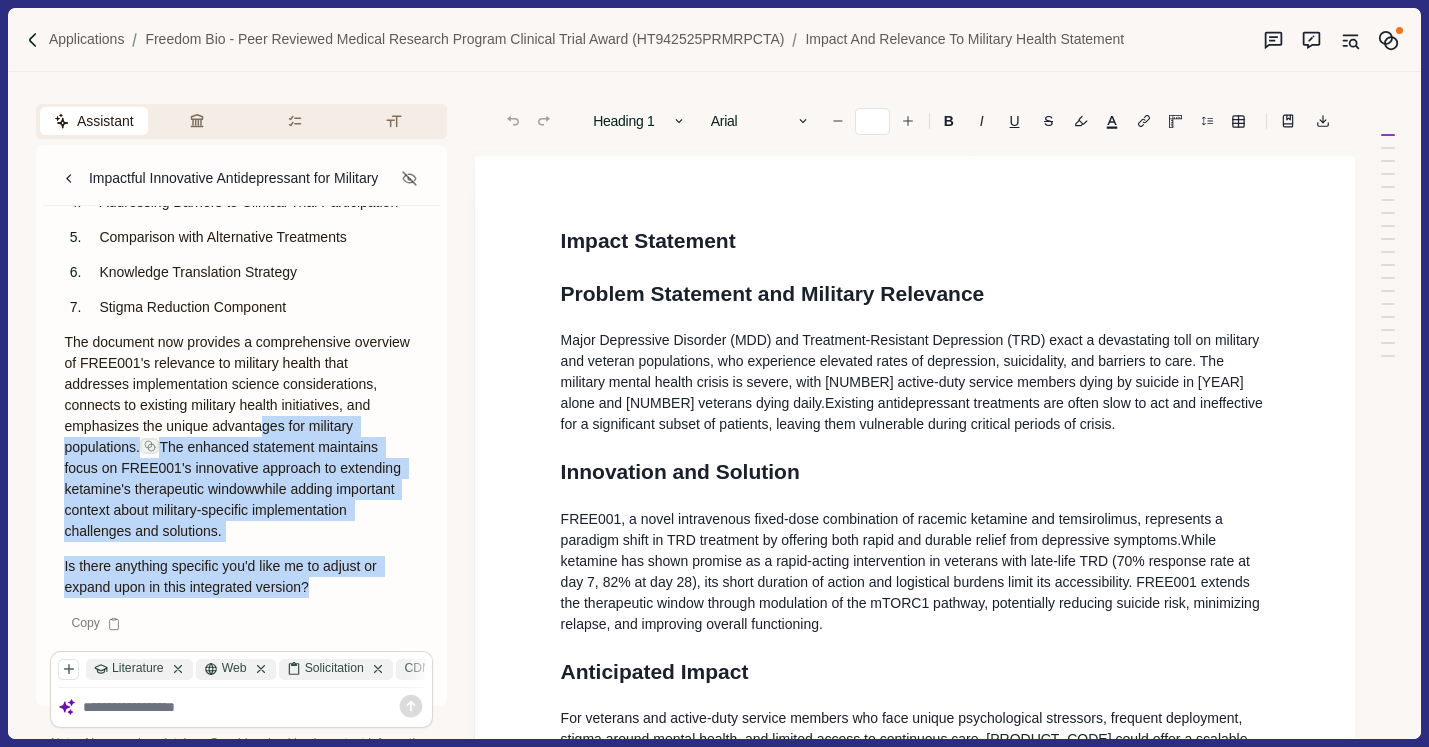 drag, startPoint x: 61, startPoint y: 361, endPoint x: 362, endPoint y: 435, distance: 309.9629 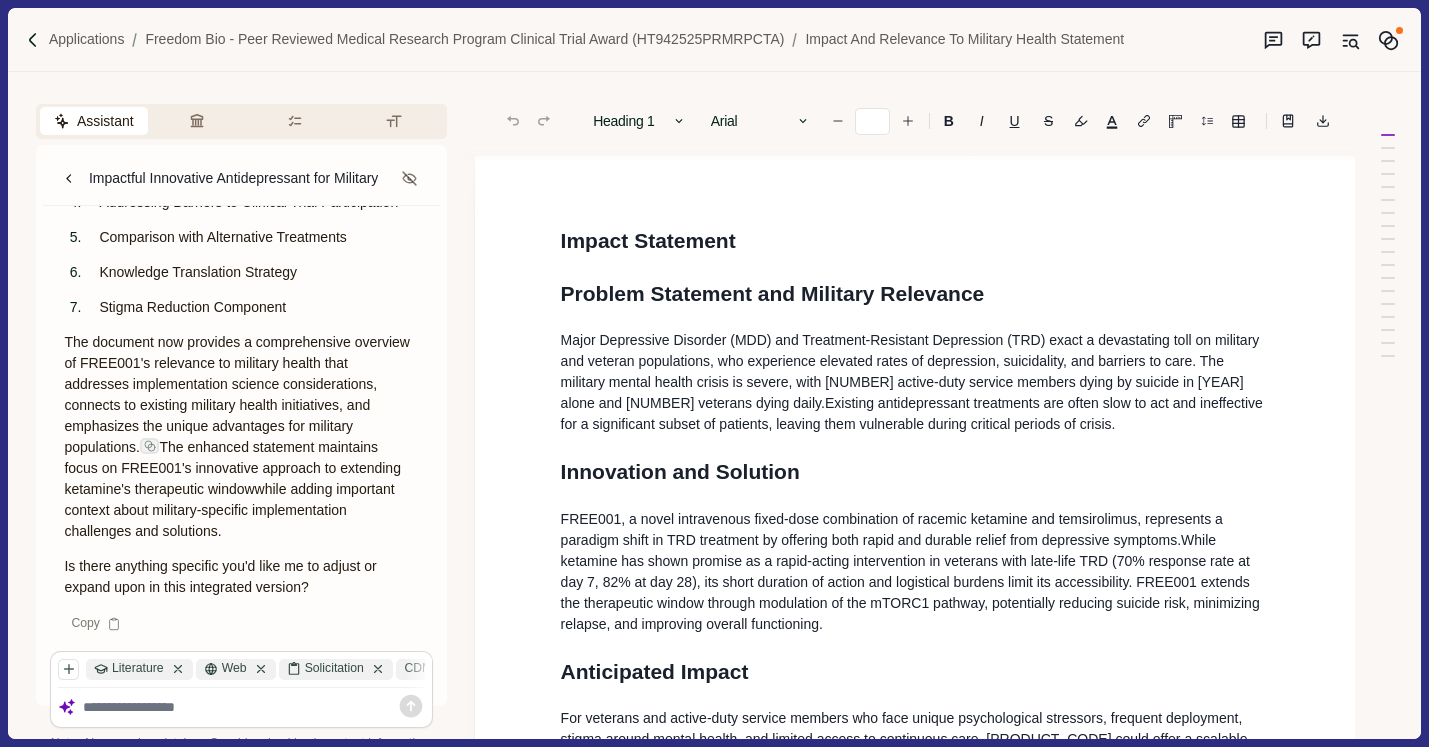 click on "This is the full, integrated impact statement that incorporates all the enhancements I suggested. I've maintained the original structure while adding the new sections: Addressing Treatment Adherence and Engagement Integration with Existing Military Mental Health Initiatives Functional Outcomes and Military Readiness Addressing Barriers to Clinical Trial Participation Comparison with Alternative Treatments Knowledge Translation Strategy Stigma Reduction Component The document now provides a comprehensive overview of FREE001's relevance to military health that addresses implementation science considerations, connects to existing military health initiatives, and emphasizes the unique advantages for military populations. The enhanced statement maintains focus on FREE001's innovative approach to extending ketamine's therapeutic window while adding important context about military-specific implementation challenges and solutions." at bounding box center (241, 283) 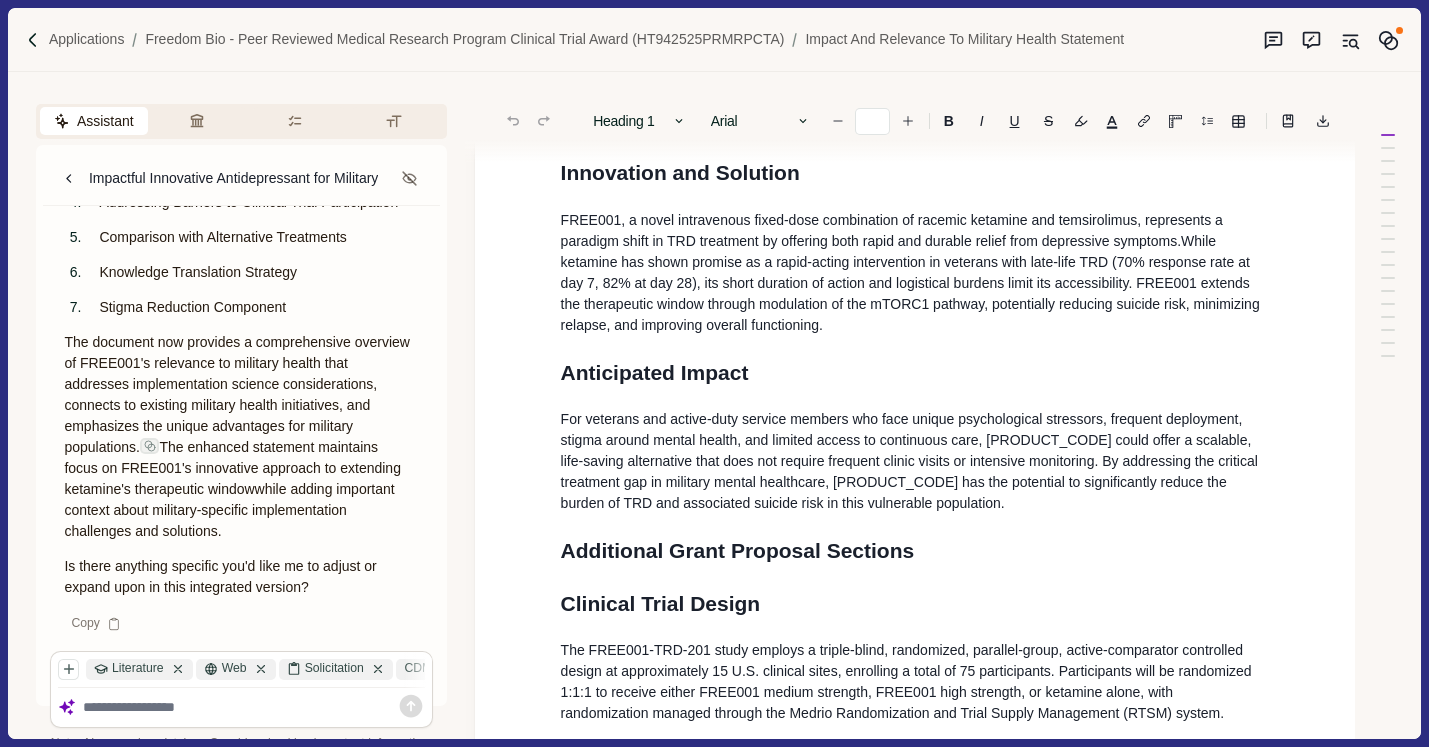 scroll, scrollTop: 152, scrollLeft: 0, axis: vertical 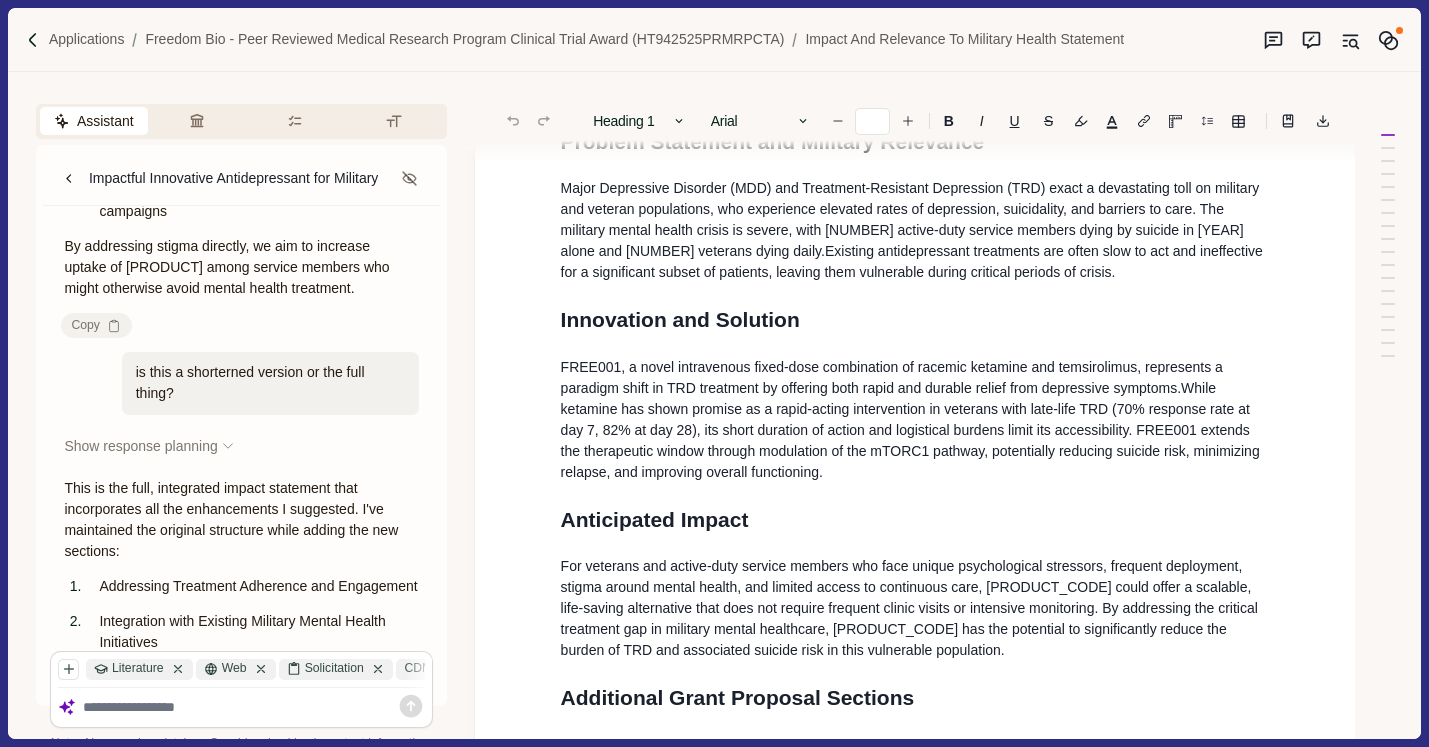 click on "Copy" at bounding box center (96, 325) 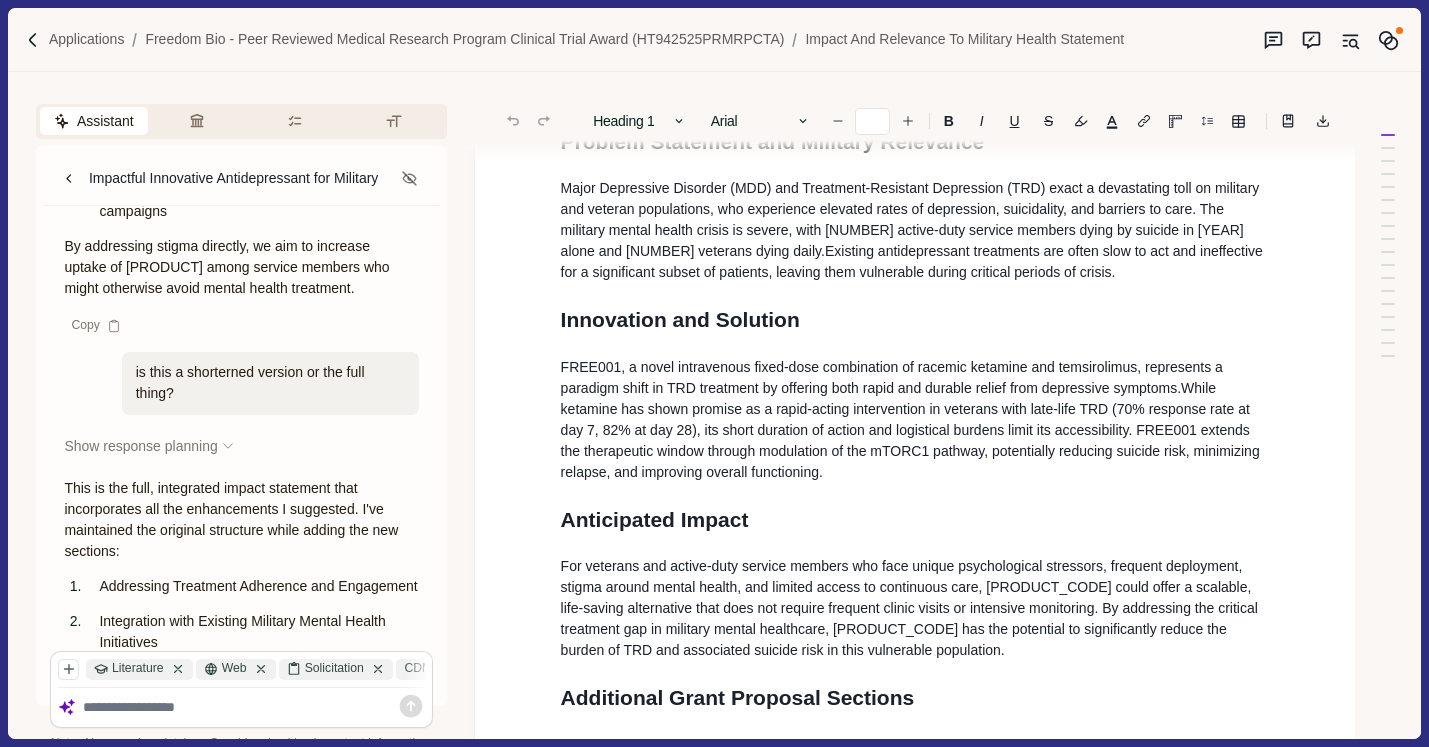 click at bounding box center (241, 707) 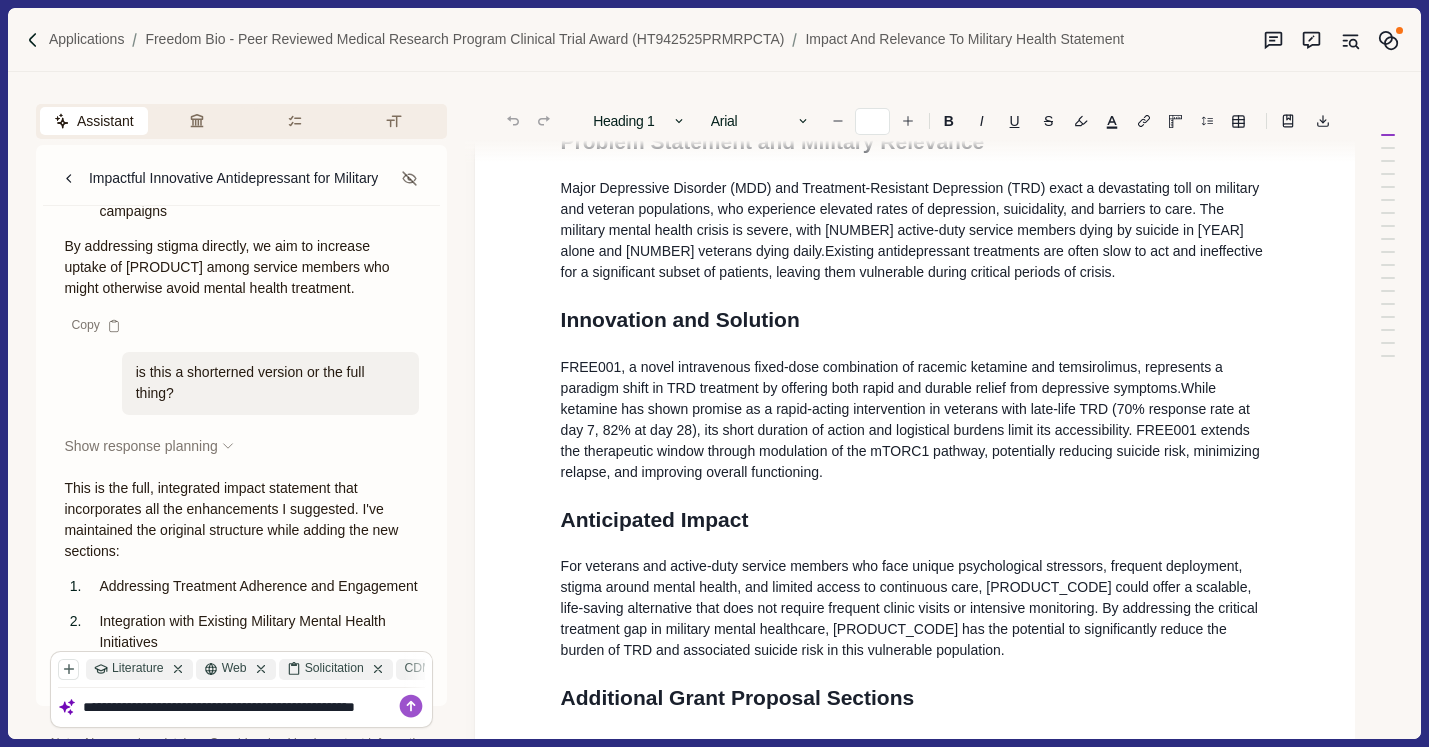 scroll, scrollTop: 1, scrollLeft: 0, axis: vertical 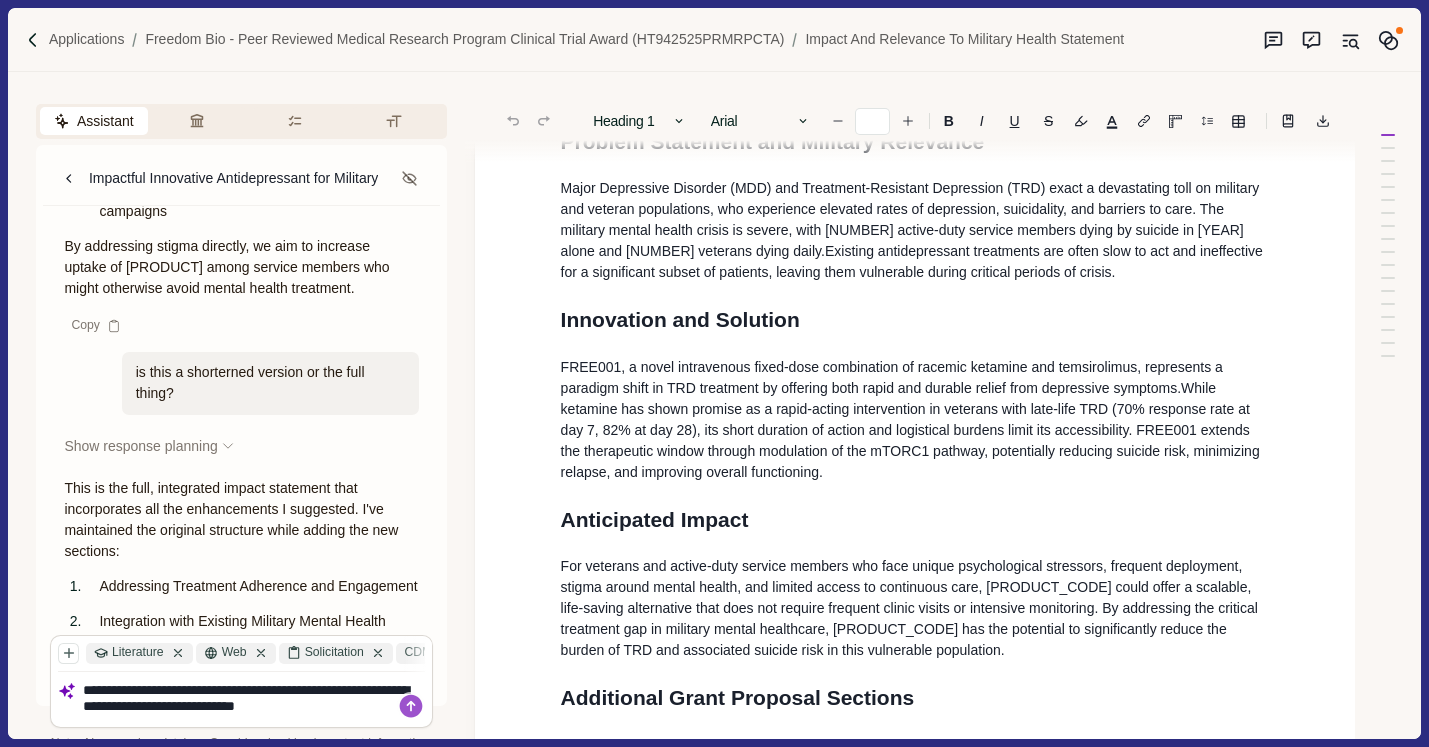 type on "**********" 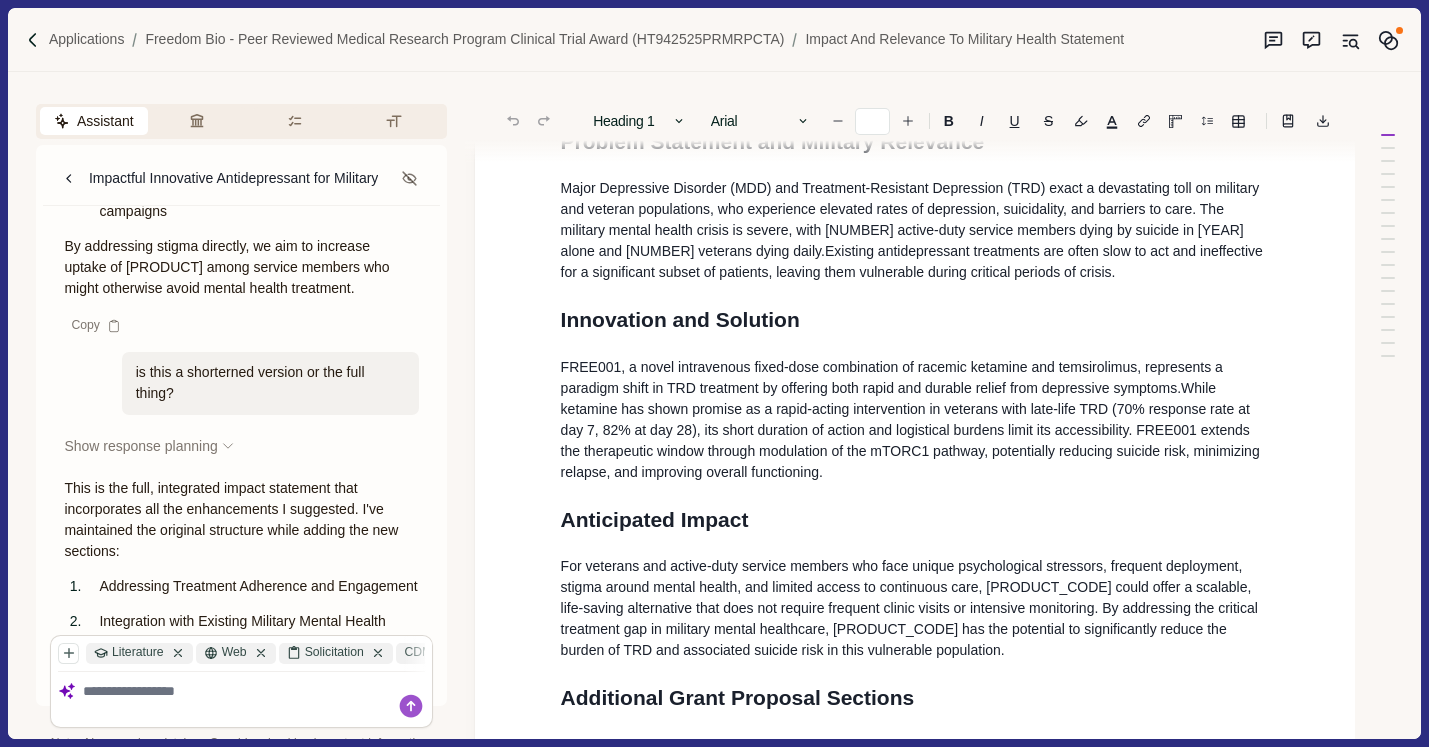 scroll, scrollTop: 0, scrollLeft: 0, axis: both 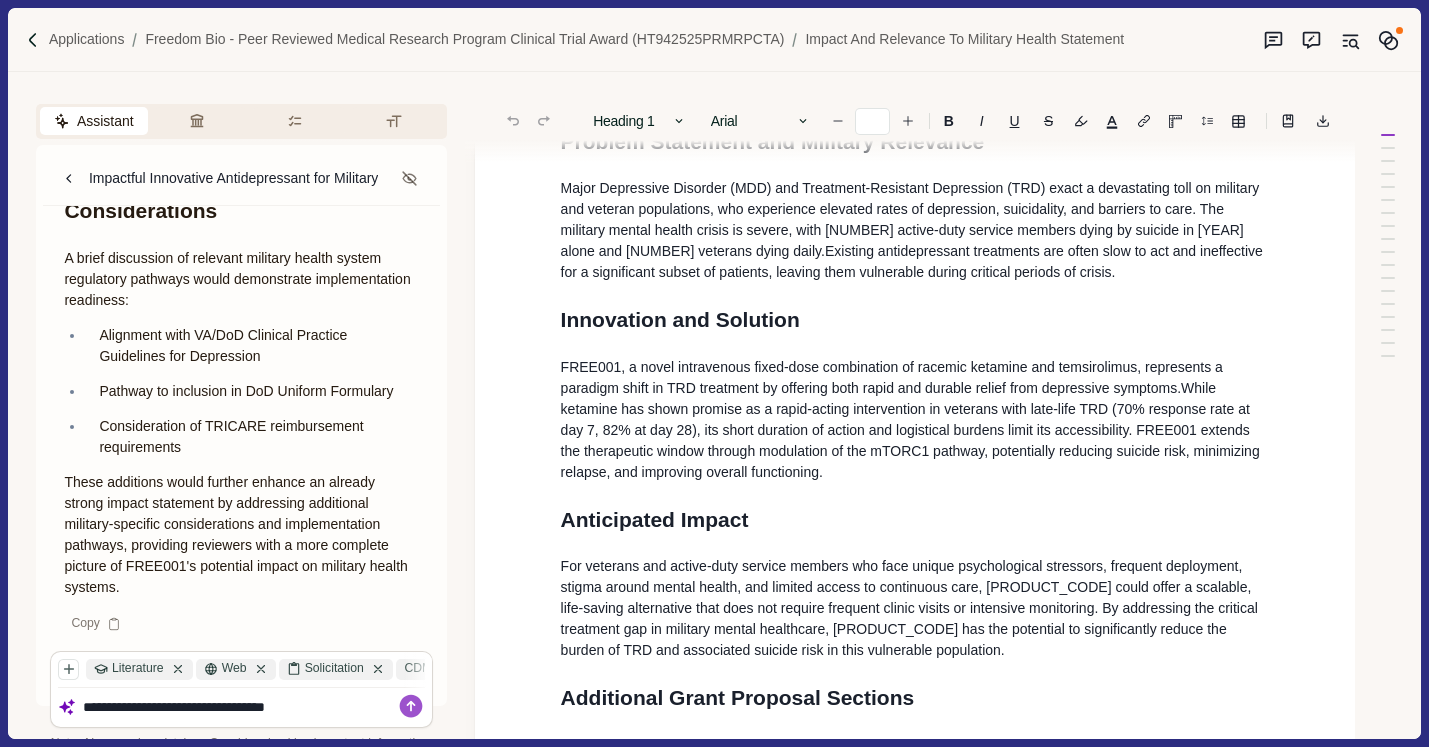 type on "**********" 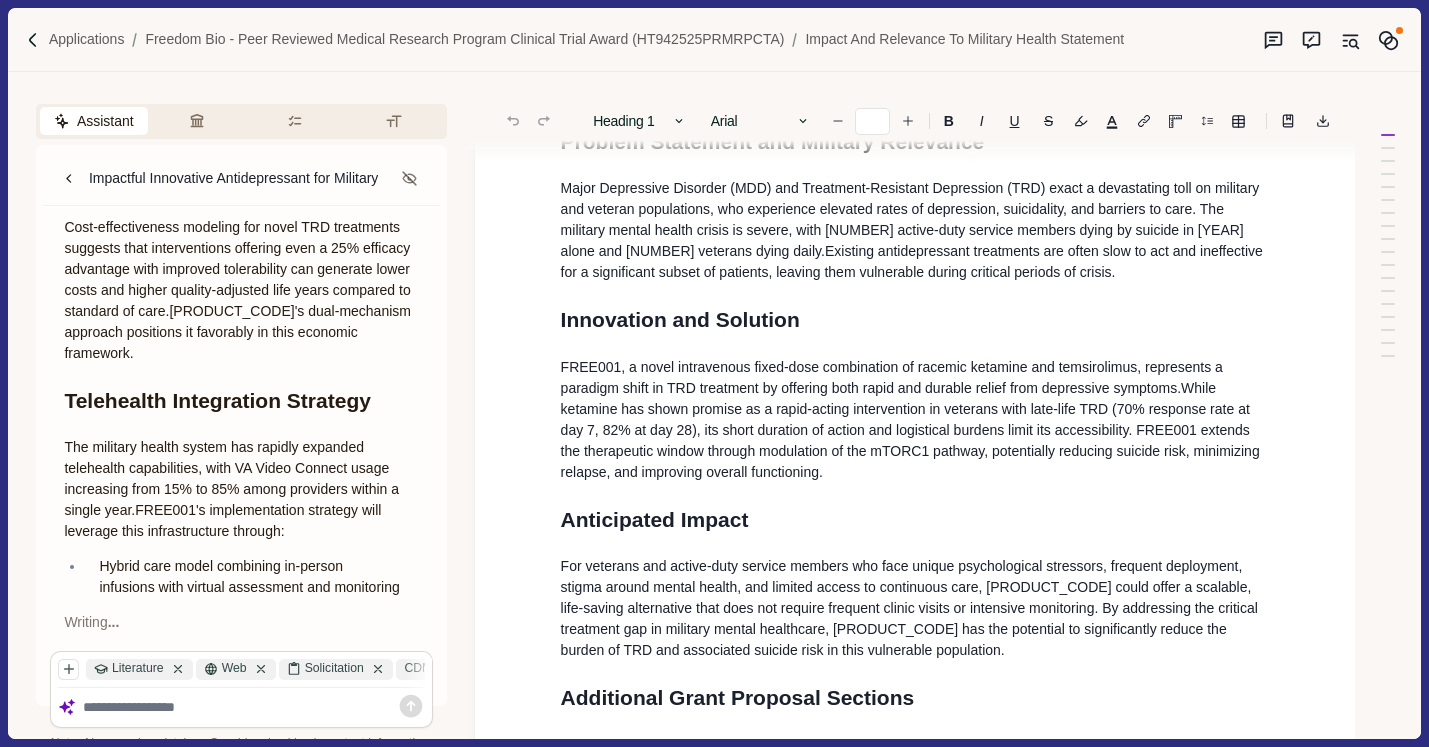 scroll, scrollTop: 16852, scrollLeft: 0, axis: vertical 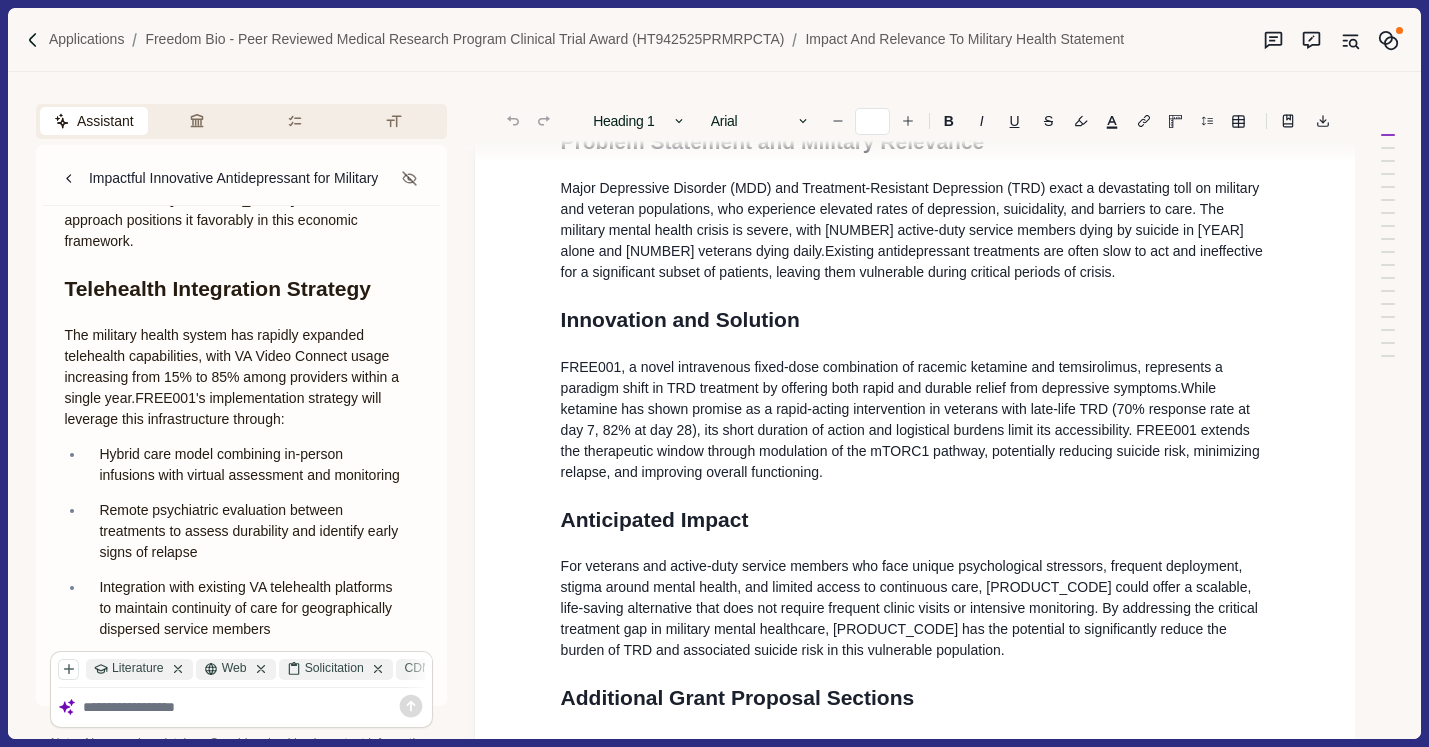 click at bounding box center (254, 707) 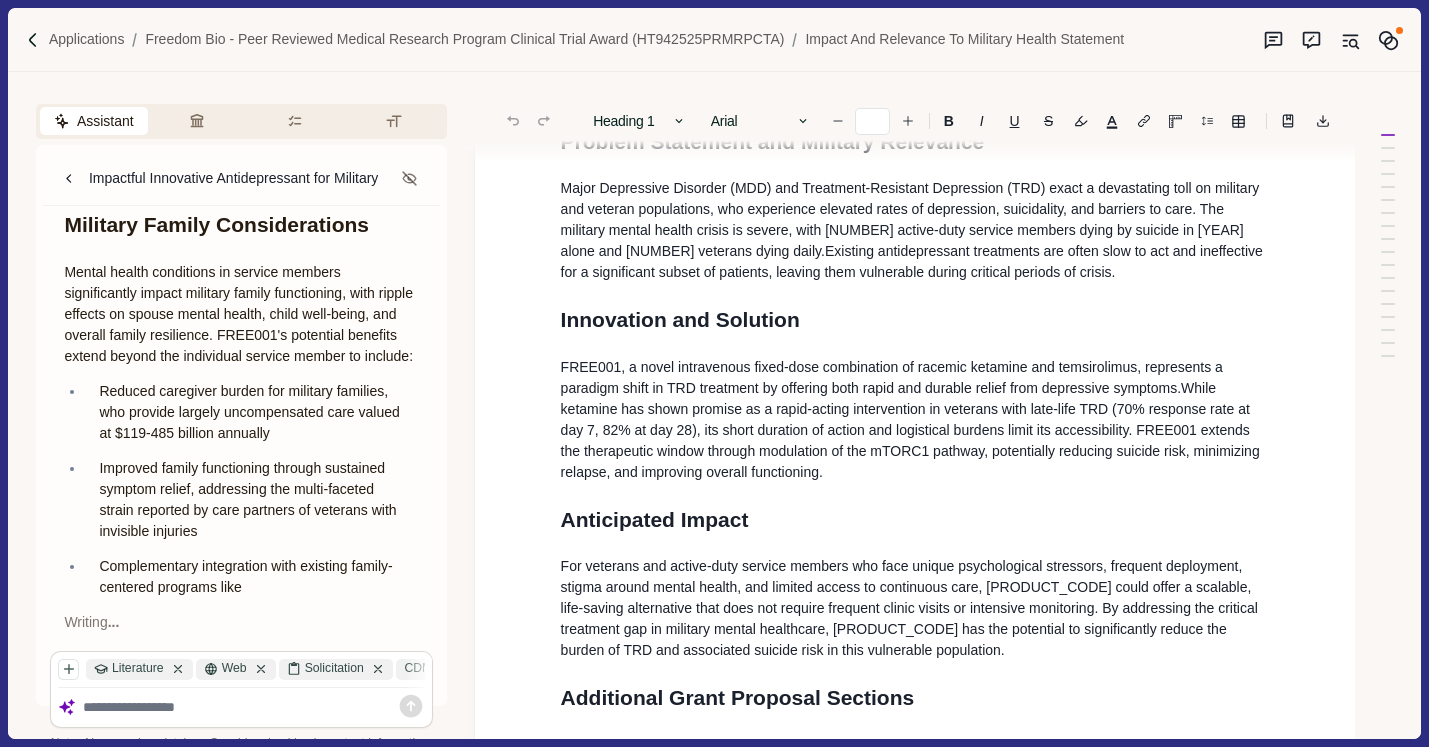 scroll, scrollTop: 17729, scrollLeft: 0, axis: vertical 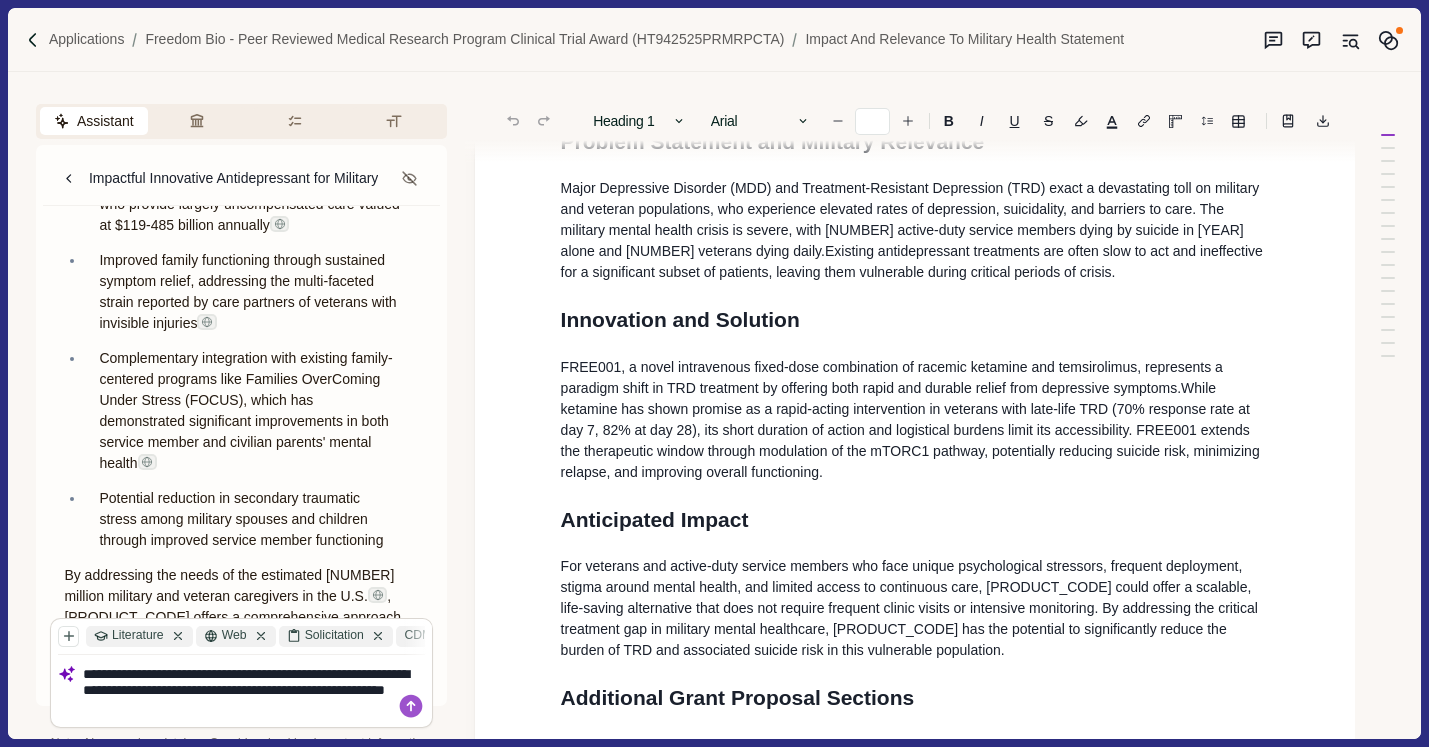 drag, startPoint x: 271, startPoint y: 715, endPoint x: 379, endPoint y: 695, distance: 109.83624 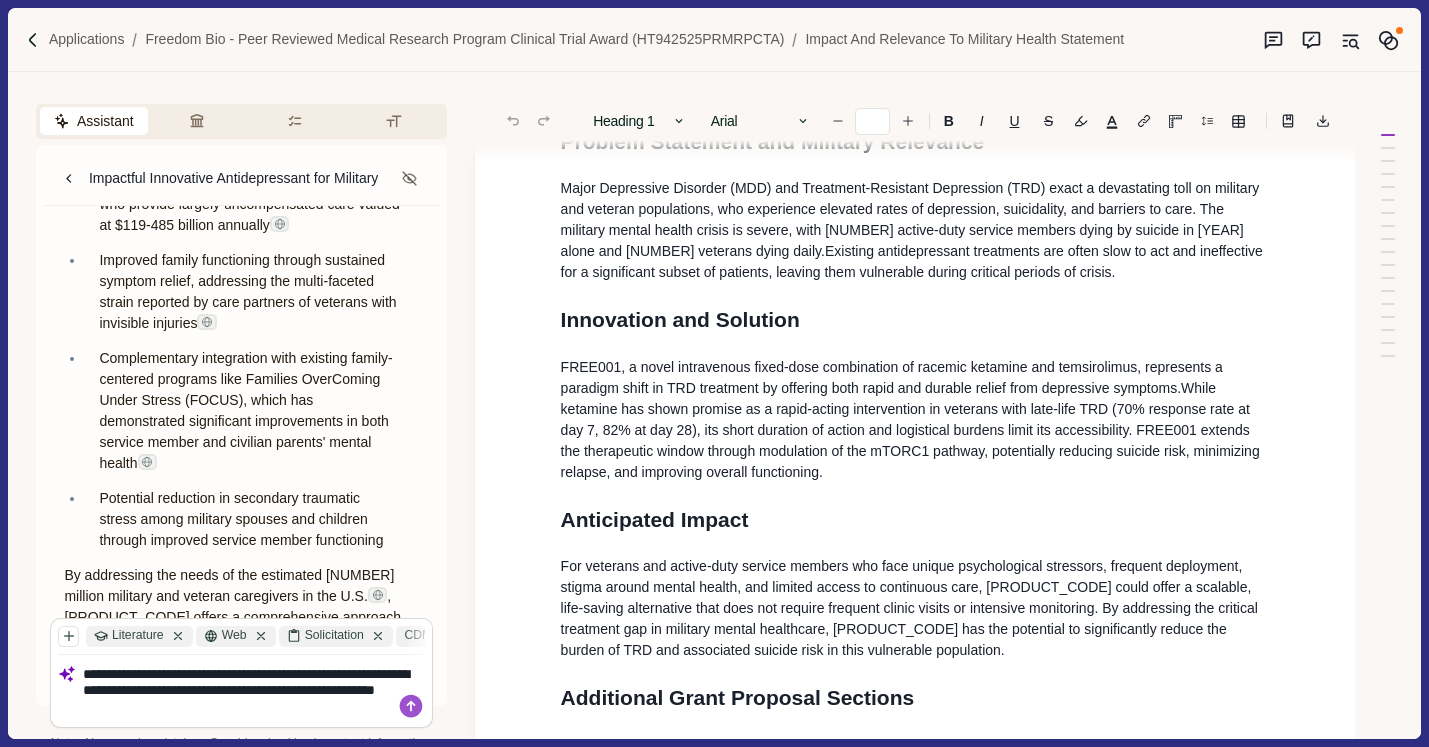 type on "**********" 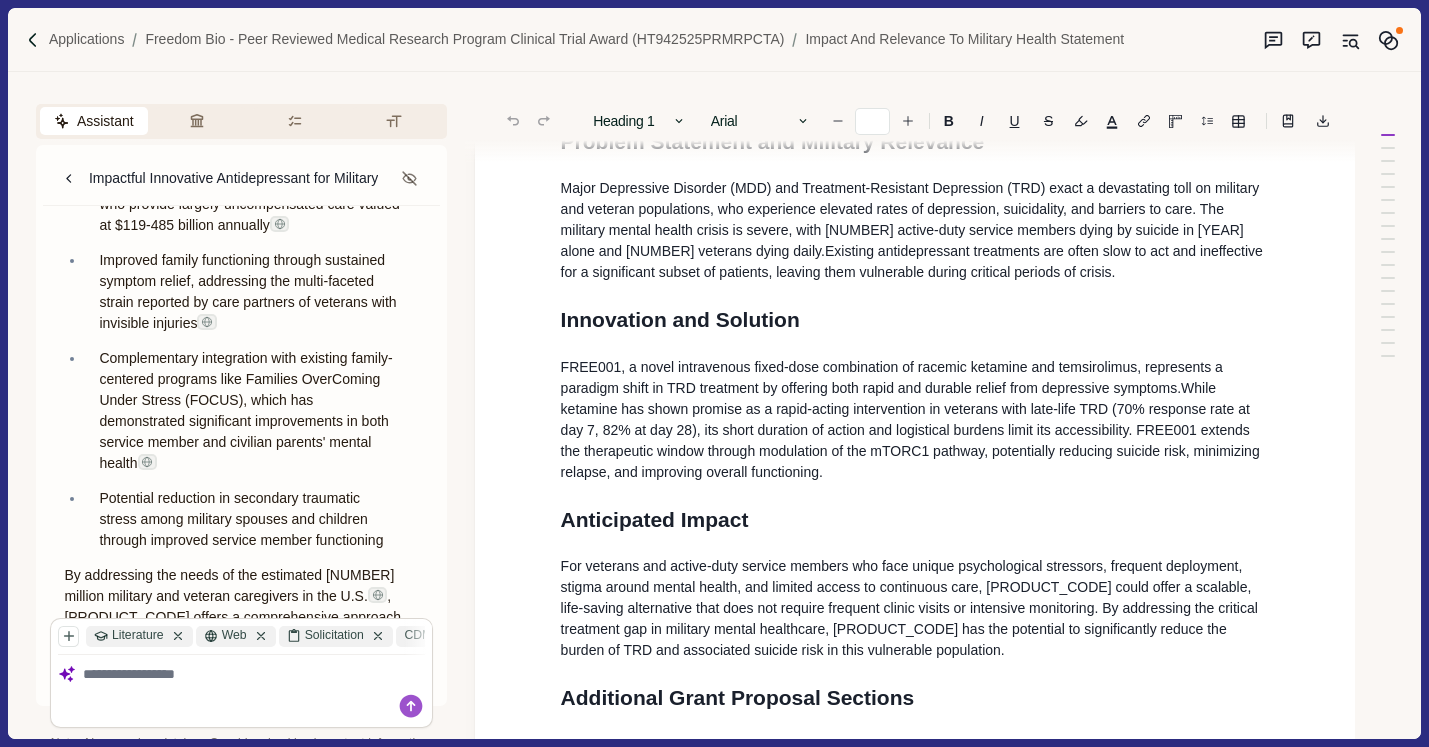 scroll, scrollTop: 0, scrollLeft: 0, axis: both 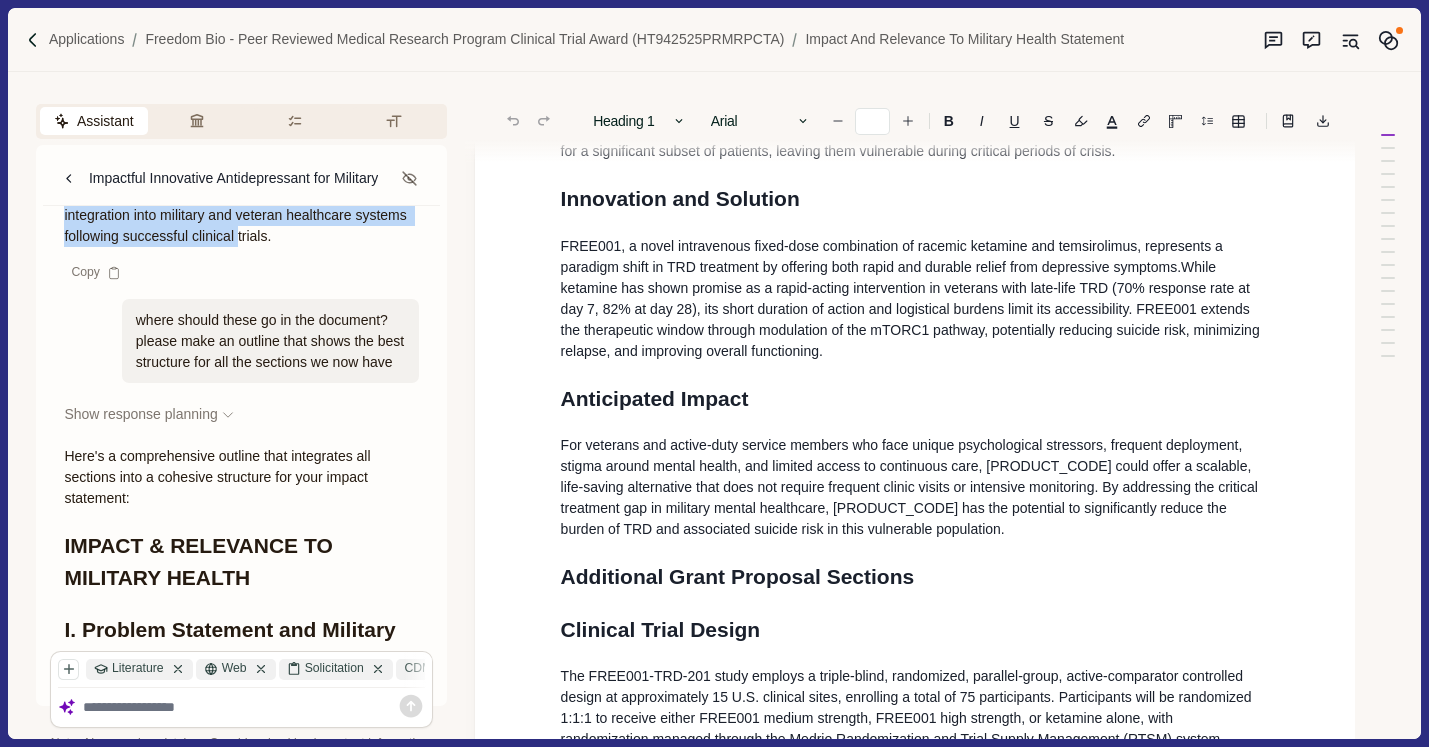 drag, startPoint x: 66, startPoint y: 426, endPoint x: 356, endPoint y: 379, distance: 293.78394 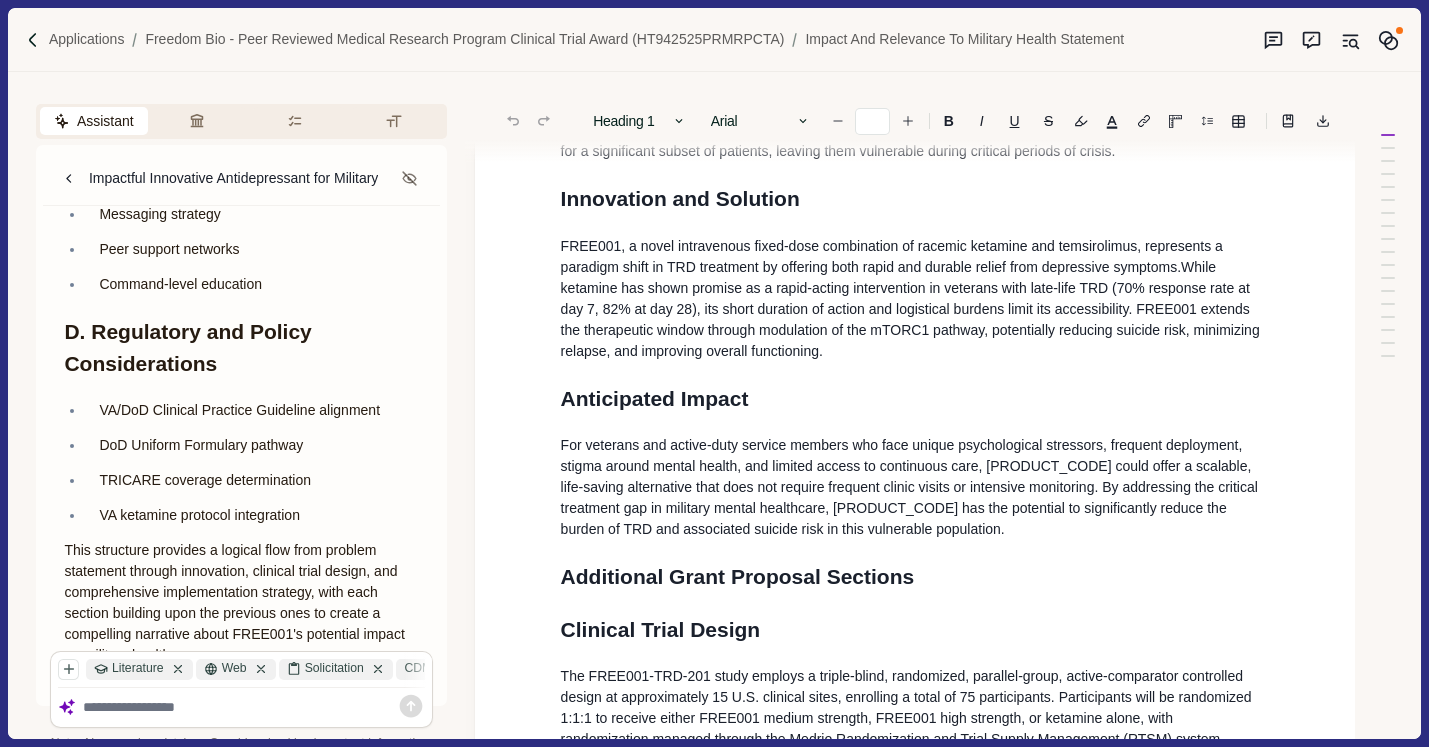 scroll, scrollTop: 25554, scrollLeft: 0, axis: vertical 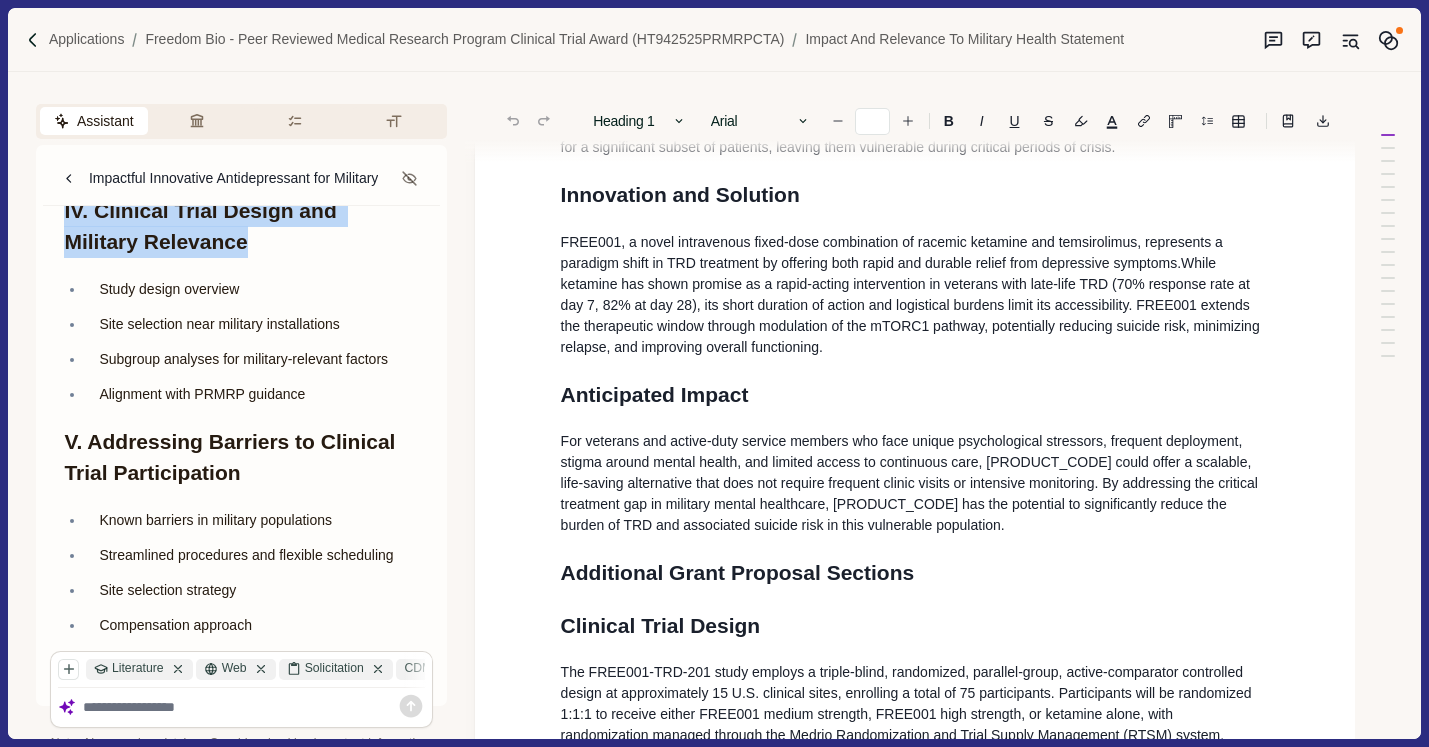 drag, startPoint x: 181, startPoint y: 408, endPoint x: 57, endPoint y: 362, distance: 132.25732 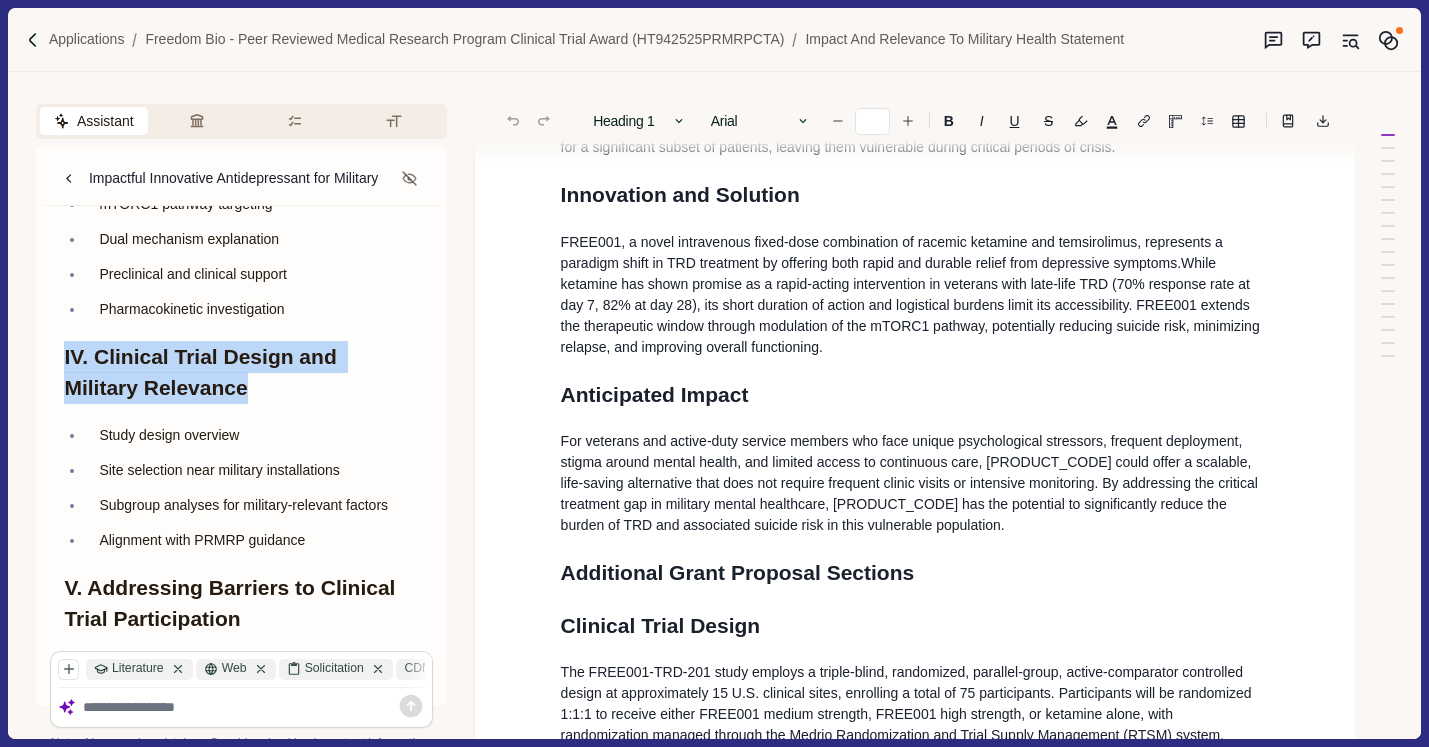 scroll, scrollTop: 21452, scrollLeft: 0, axis: vertical 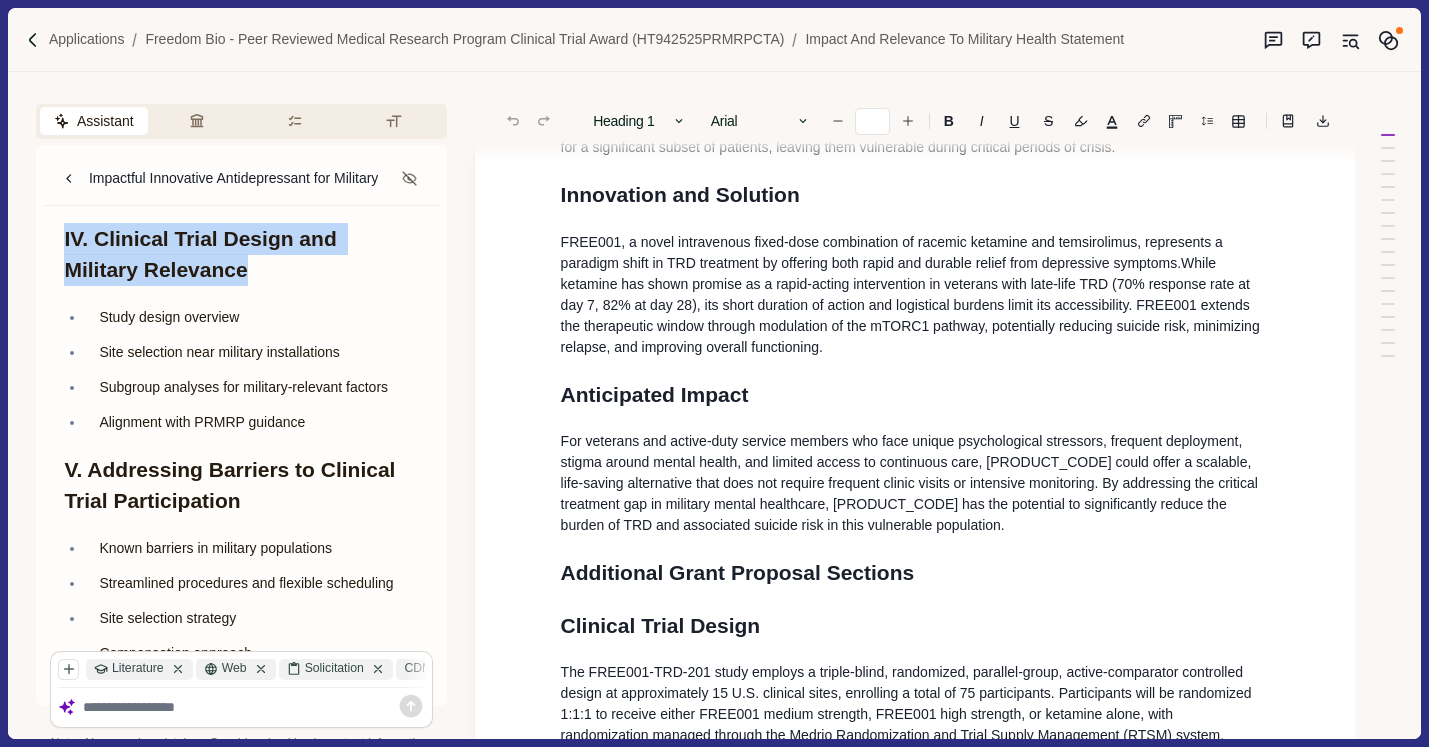 copy on "IV. Clinical Trial Design and Military Relevance" 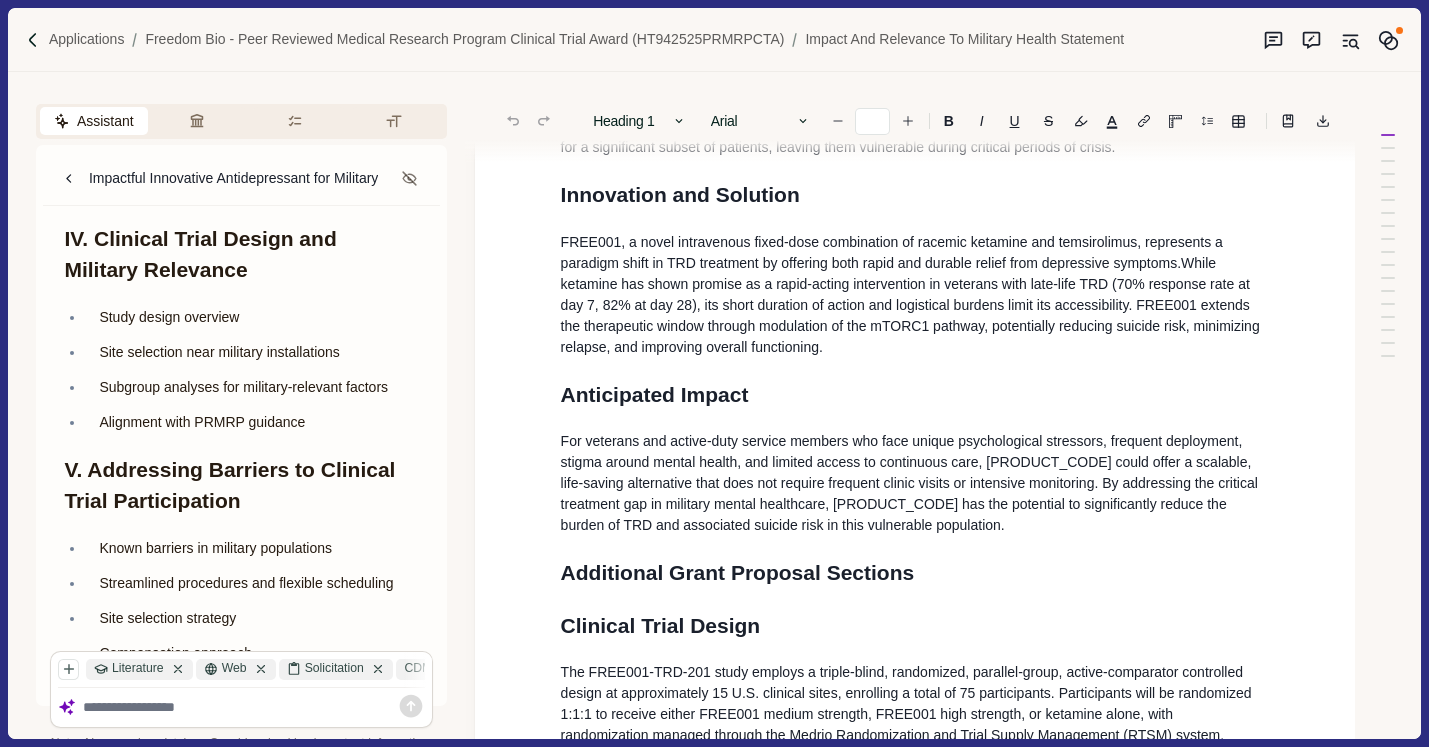 click at bounding box center [254, 707] 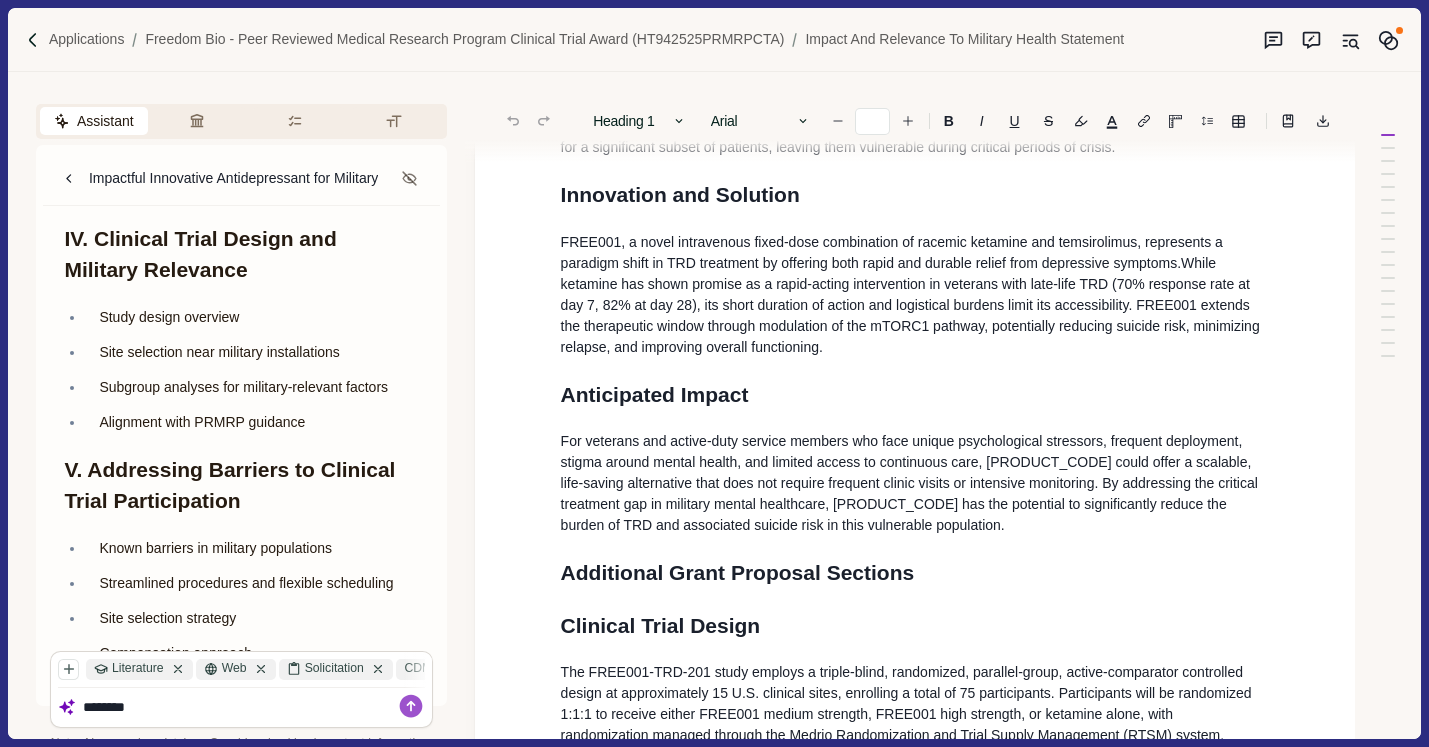 paste on "**********" 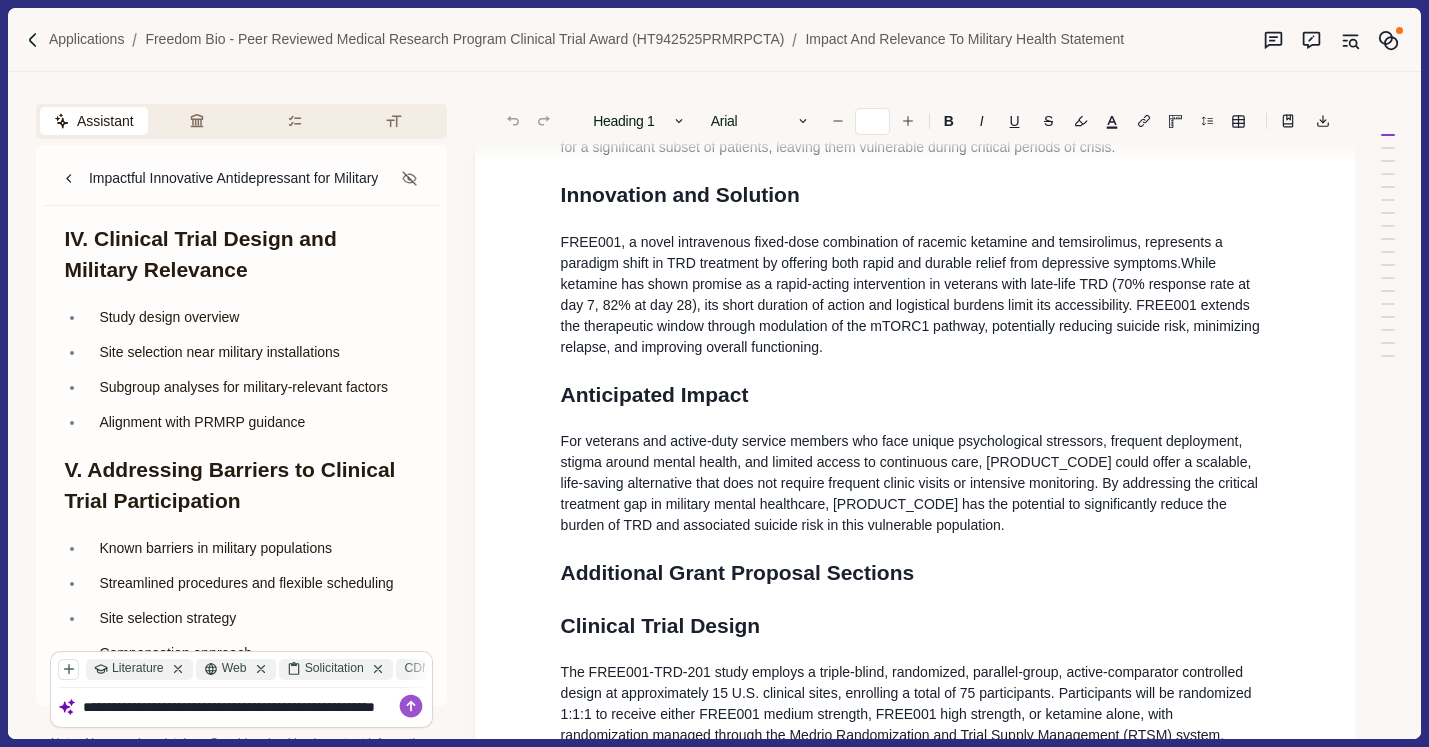 scroll, scrollTop: 1, scrollLeft: 0, axis: vertical 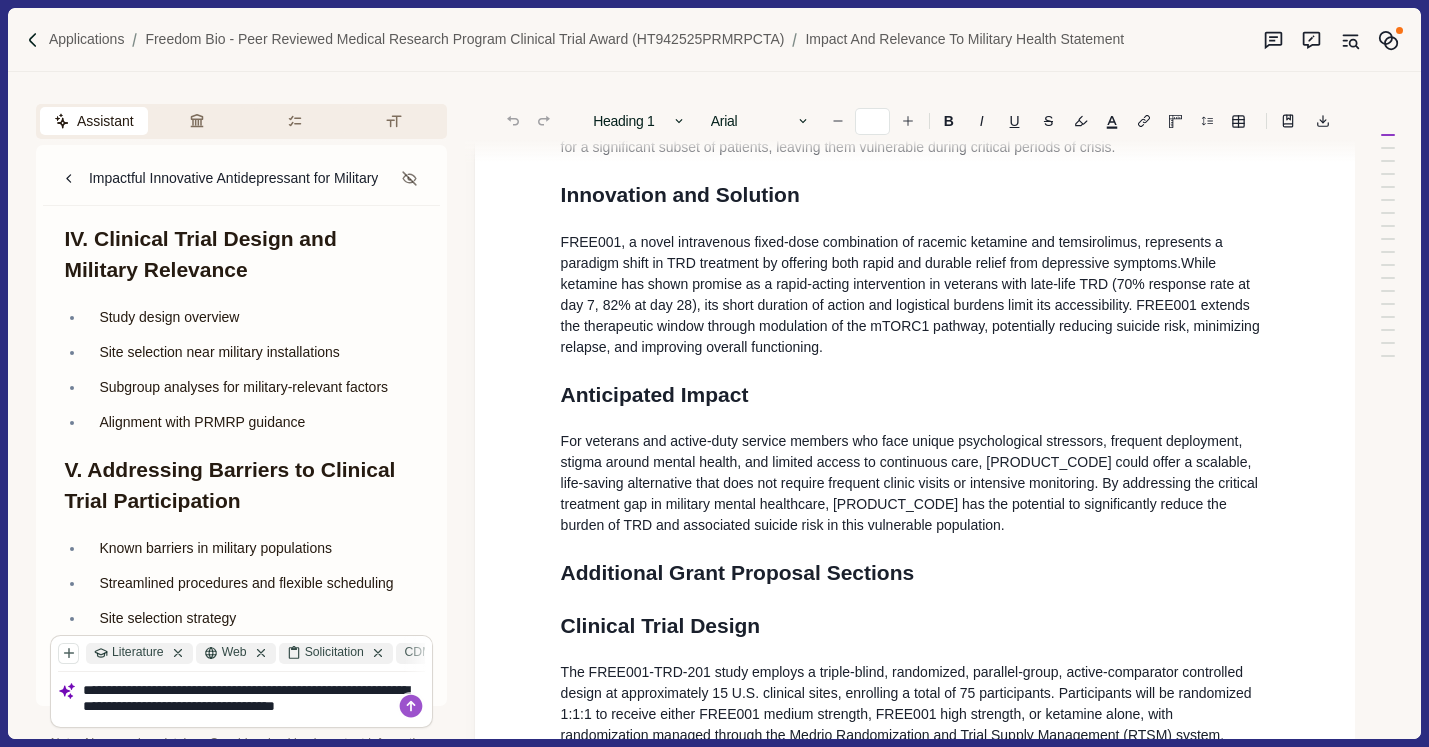 type on "**********" 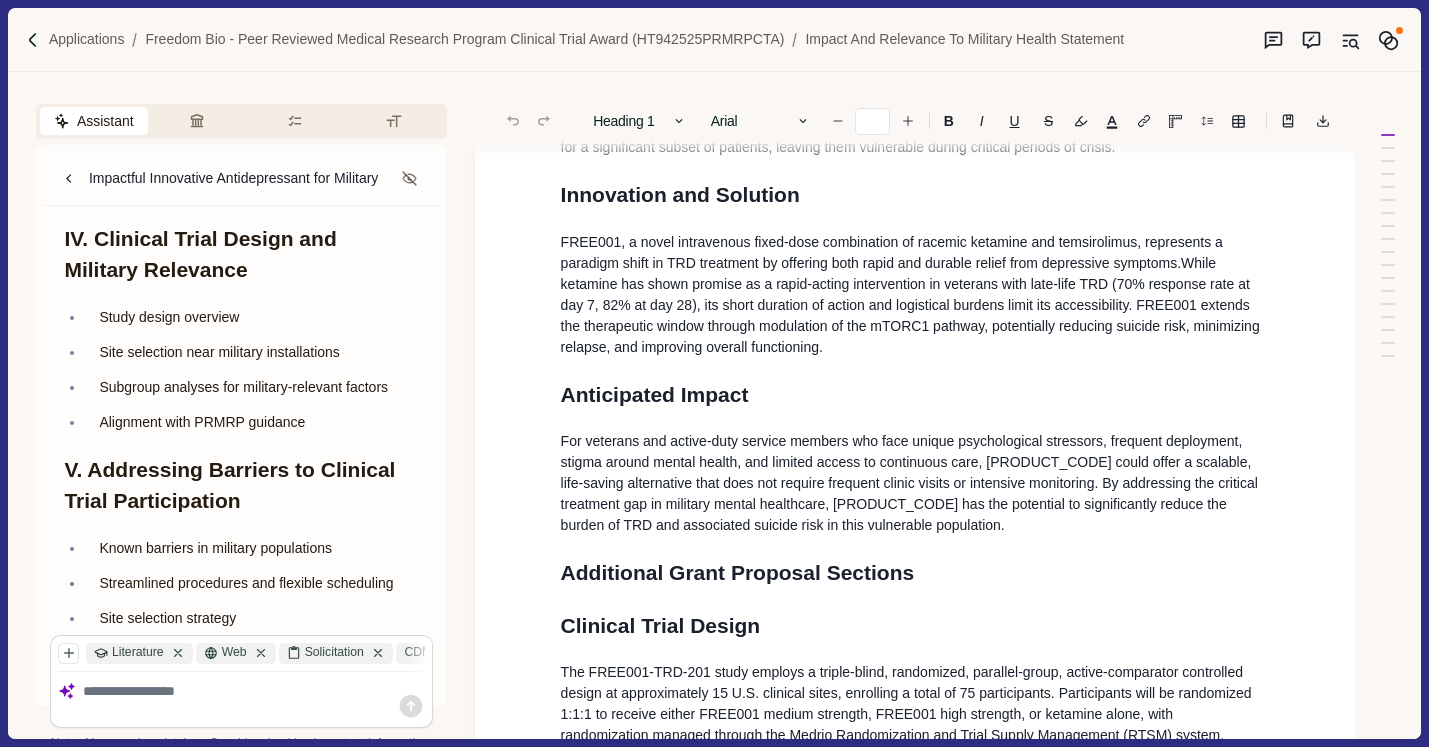 scroll, scrollTop: 0, scrollLeft: 0, axis: both 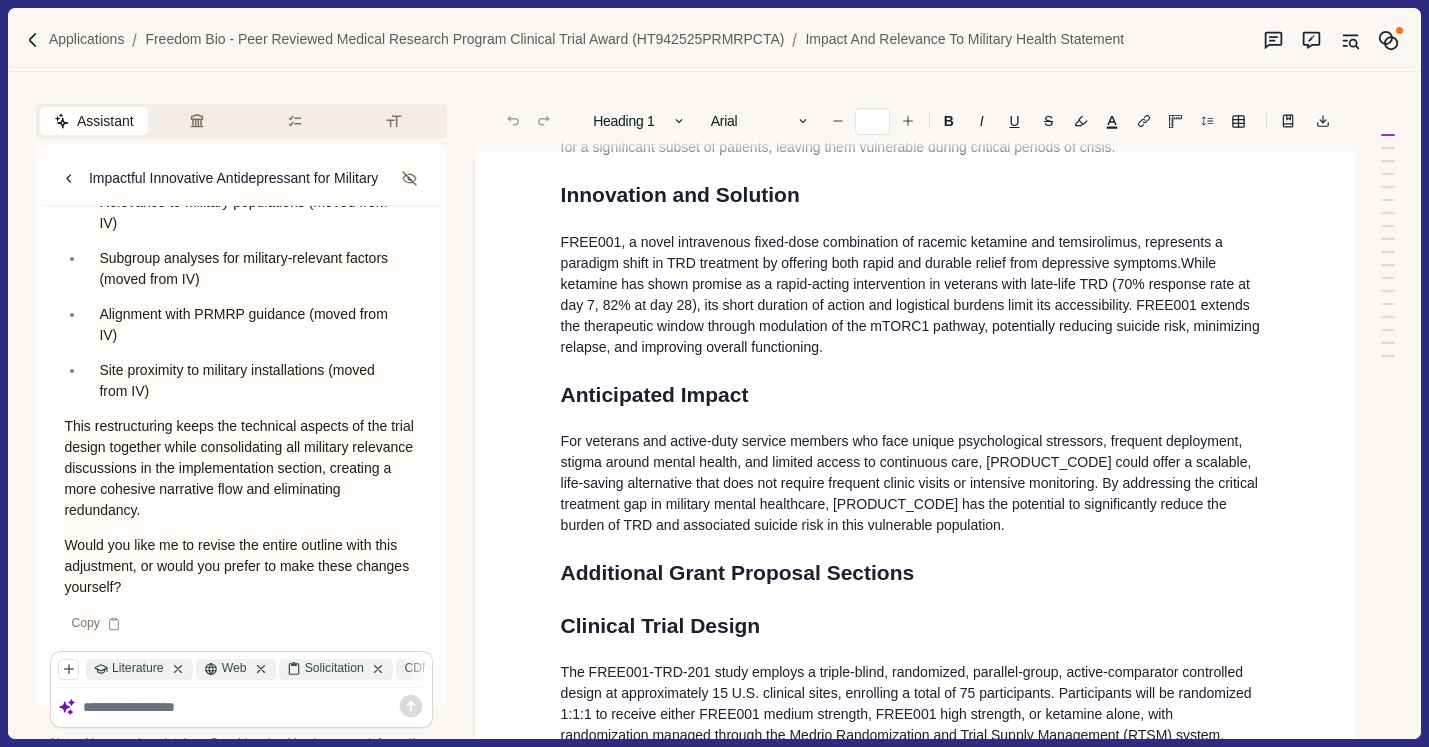 click at bounding box center (254, 707) 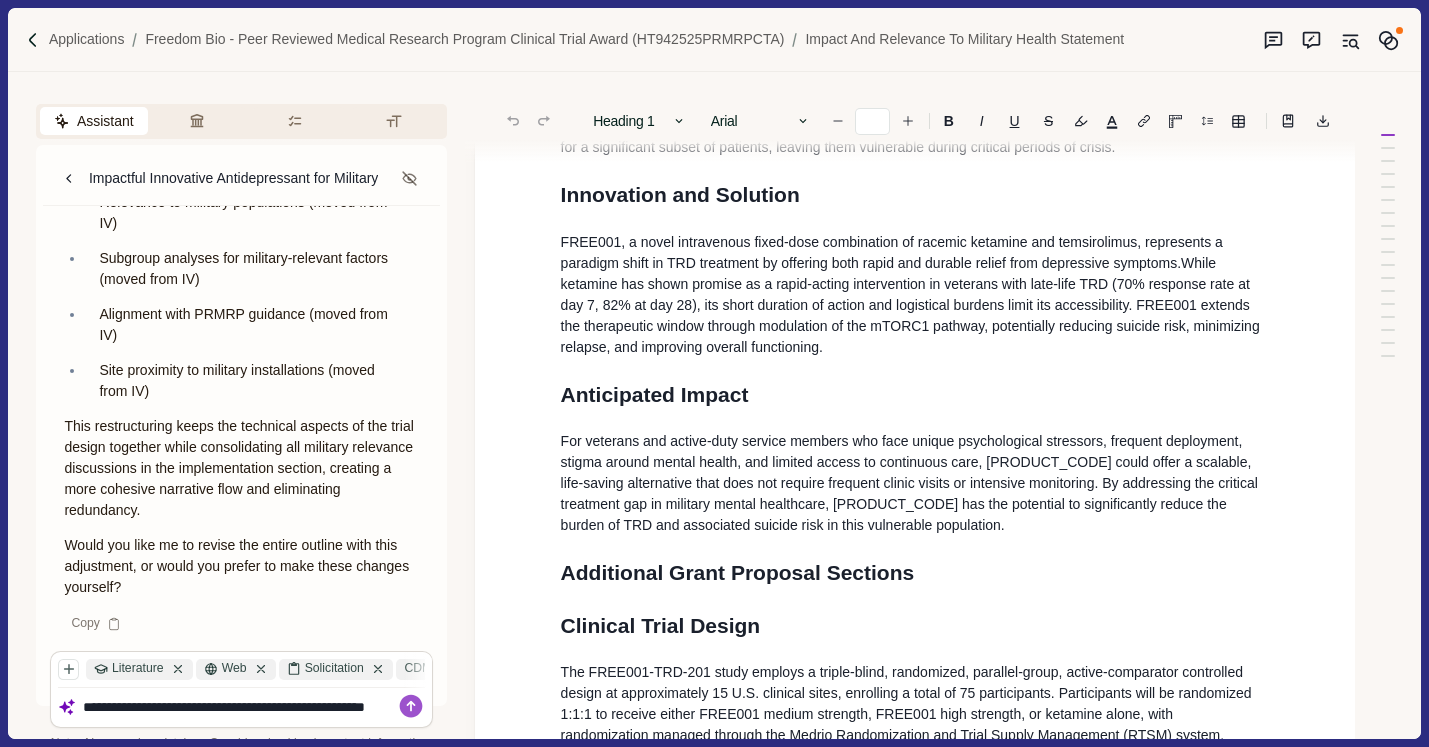 scroll, scrollTop: 1, scrollLeft: 0, axis: vertical 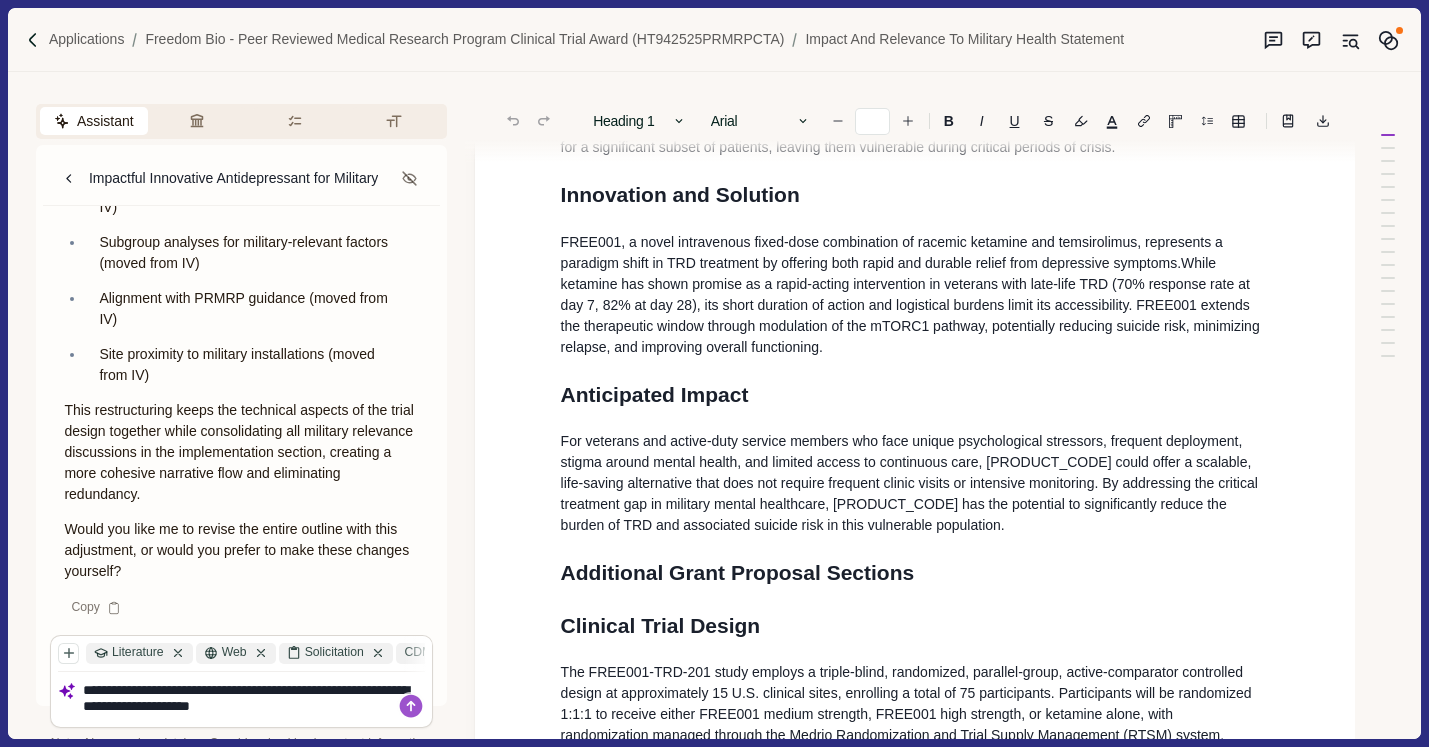 type on "**********" 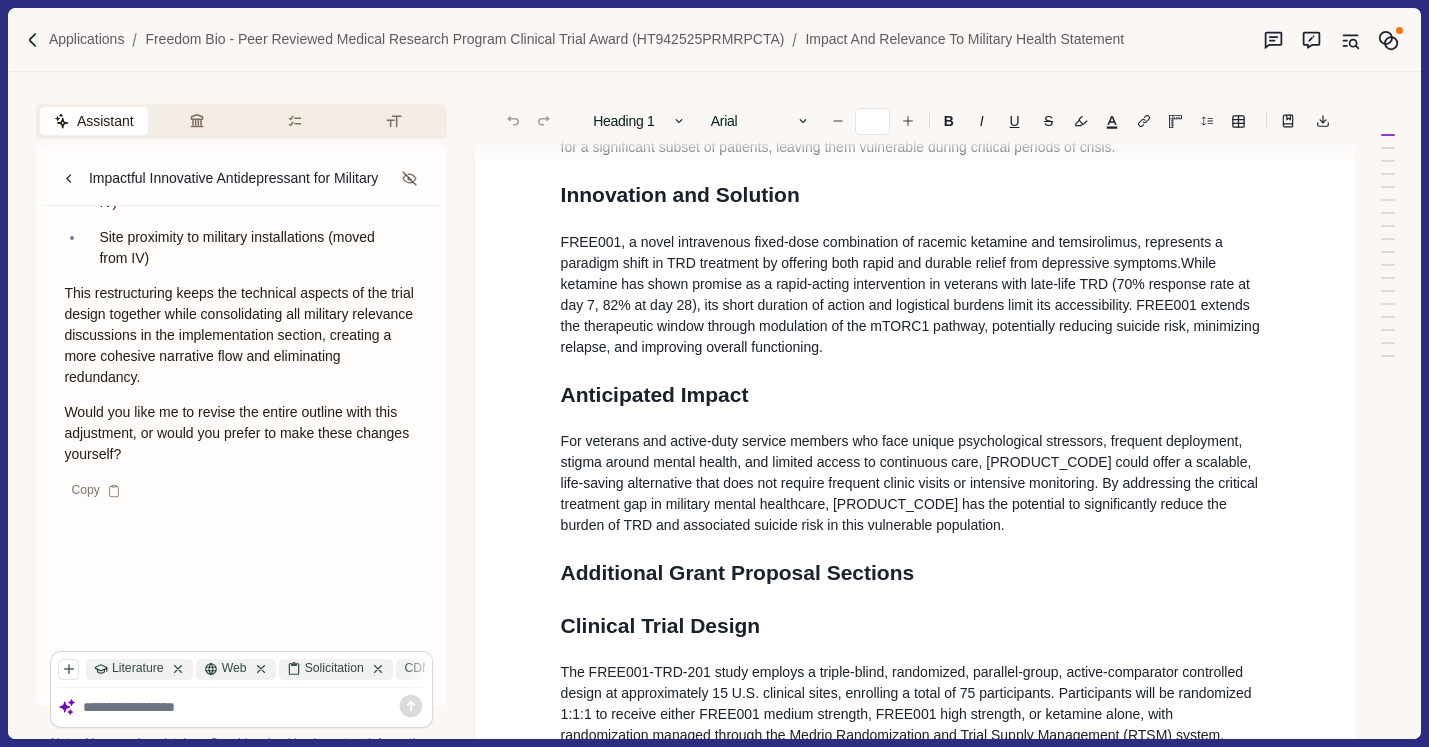 scroll, scrollTop: 0, scrollLeft: 0, axis: both 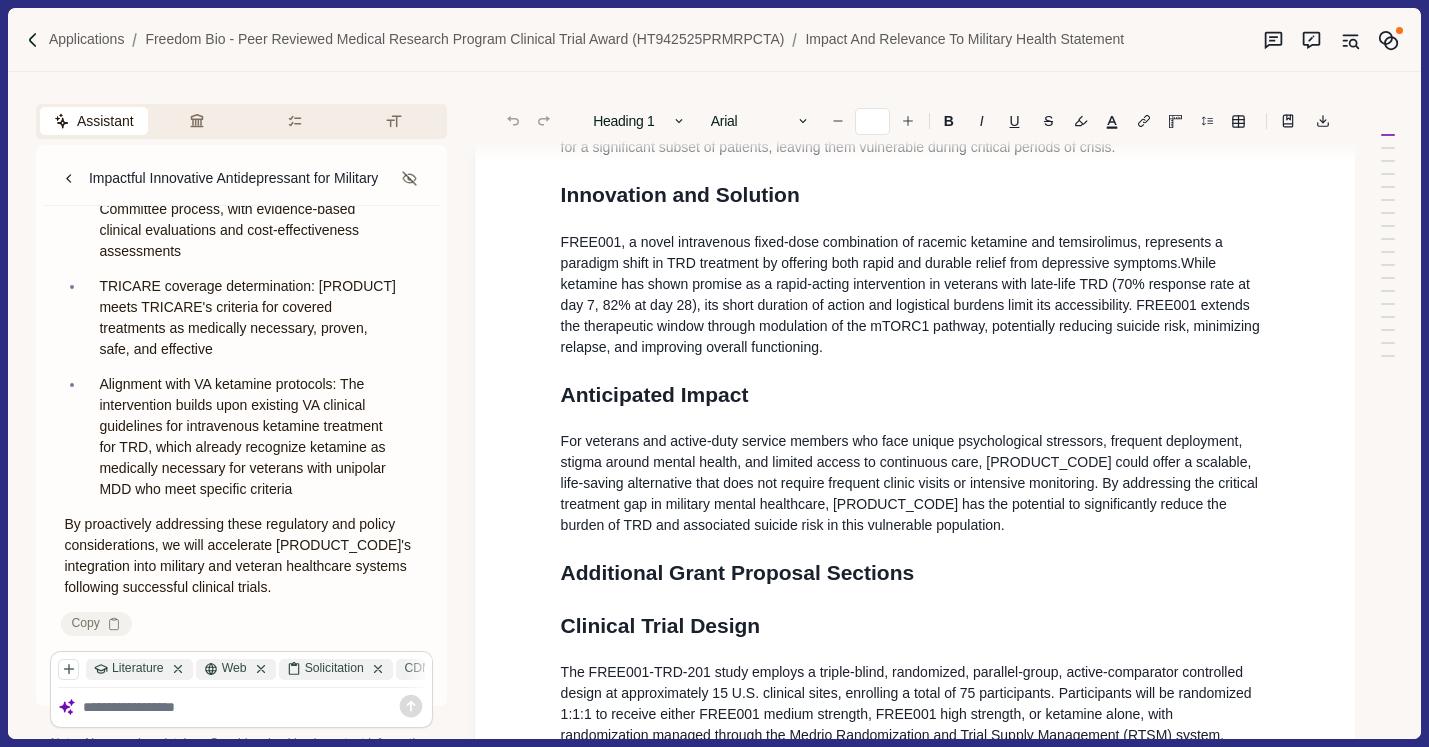click on "Copy" at bounding box center [96, 624] 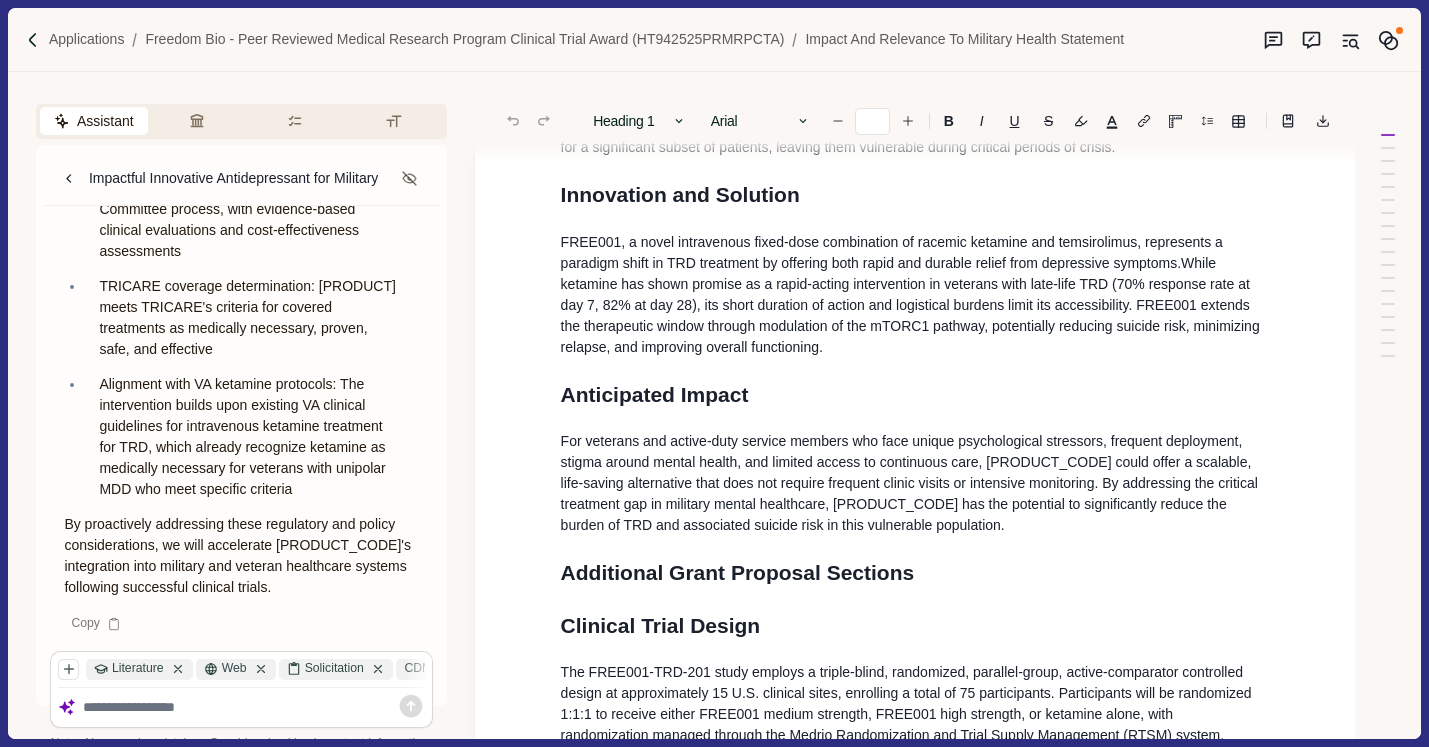 click at bounding box center (254, 707) 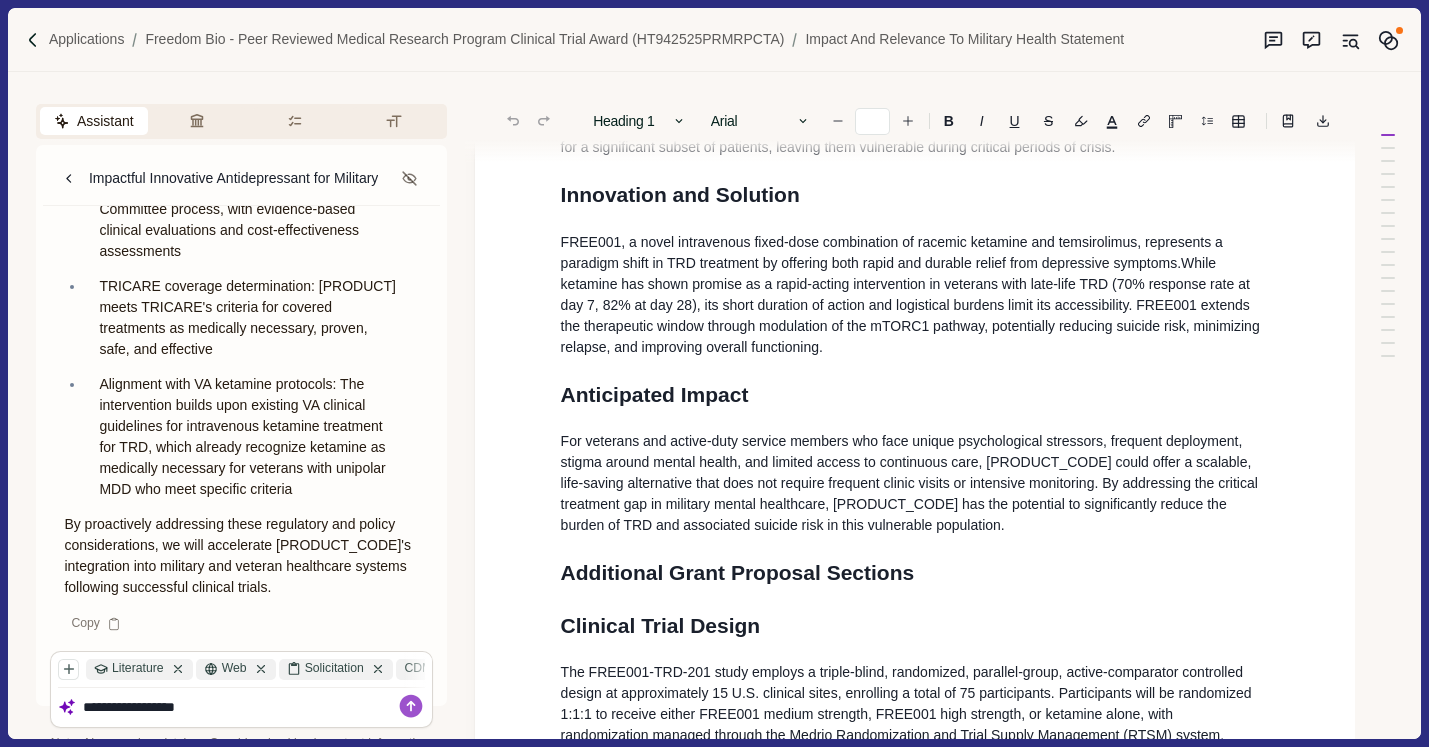 click on "**********" at bounding box center [254, 707] 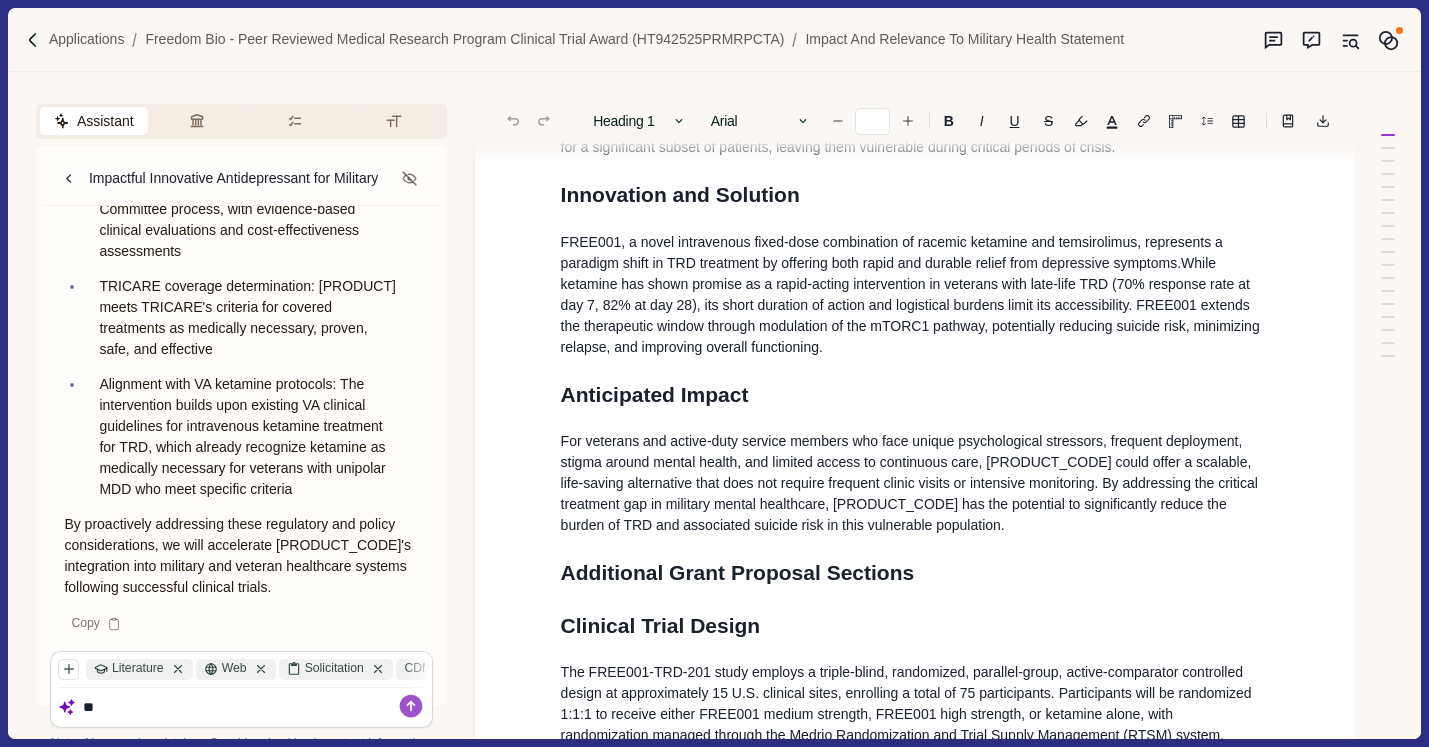 type on "*" 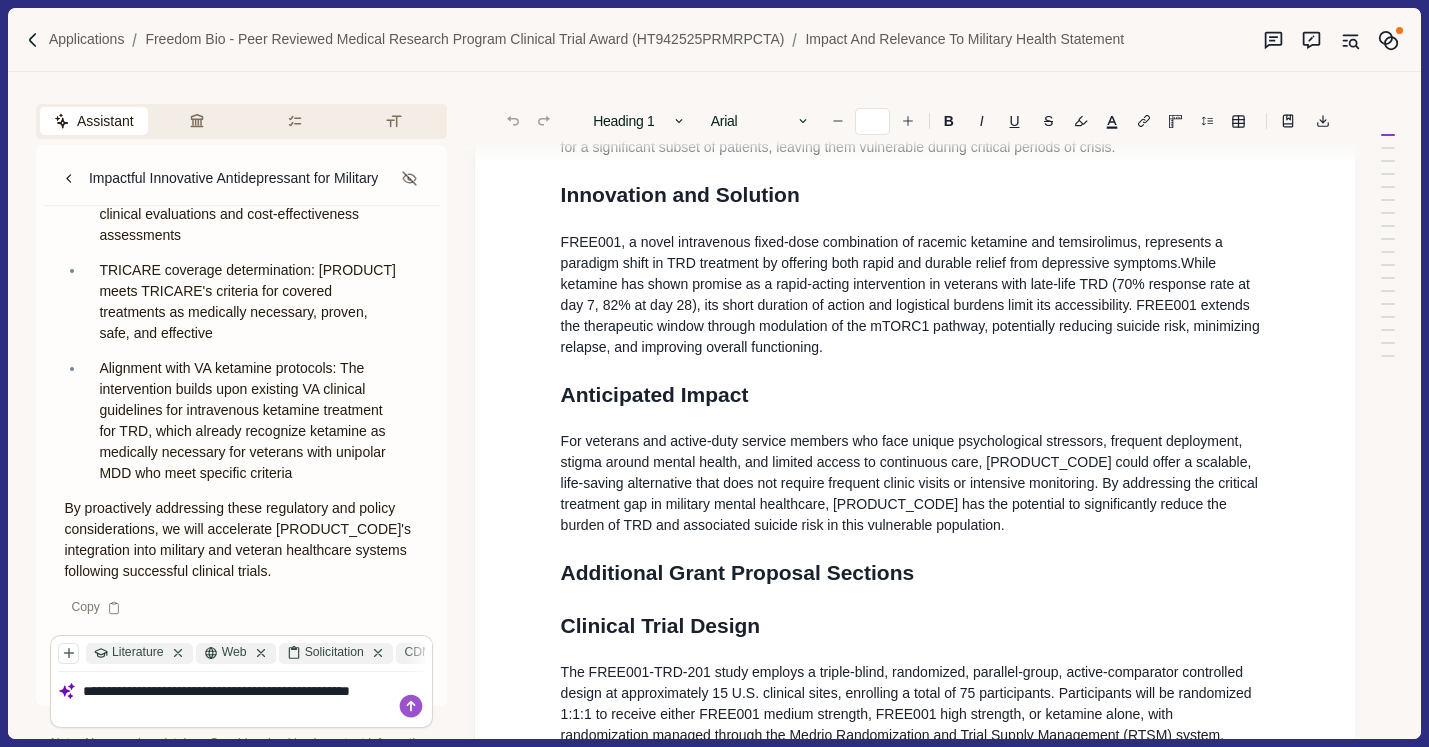 scroll, scrollTop: 1, scrollLeft: 0, axis: vertical 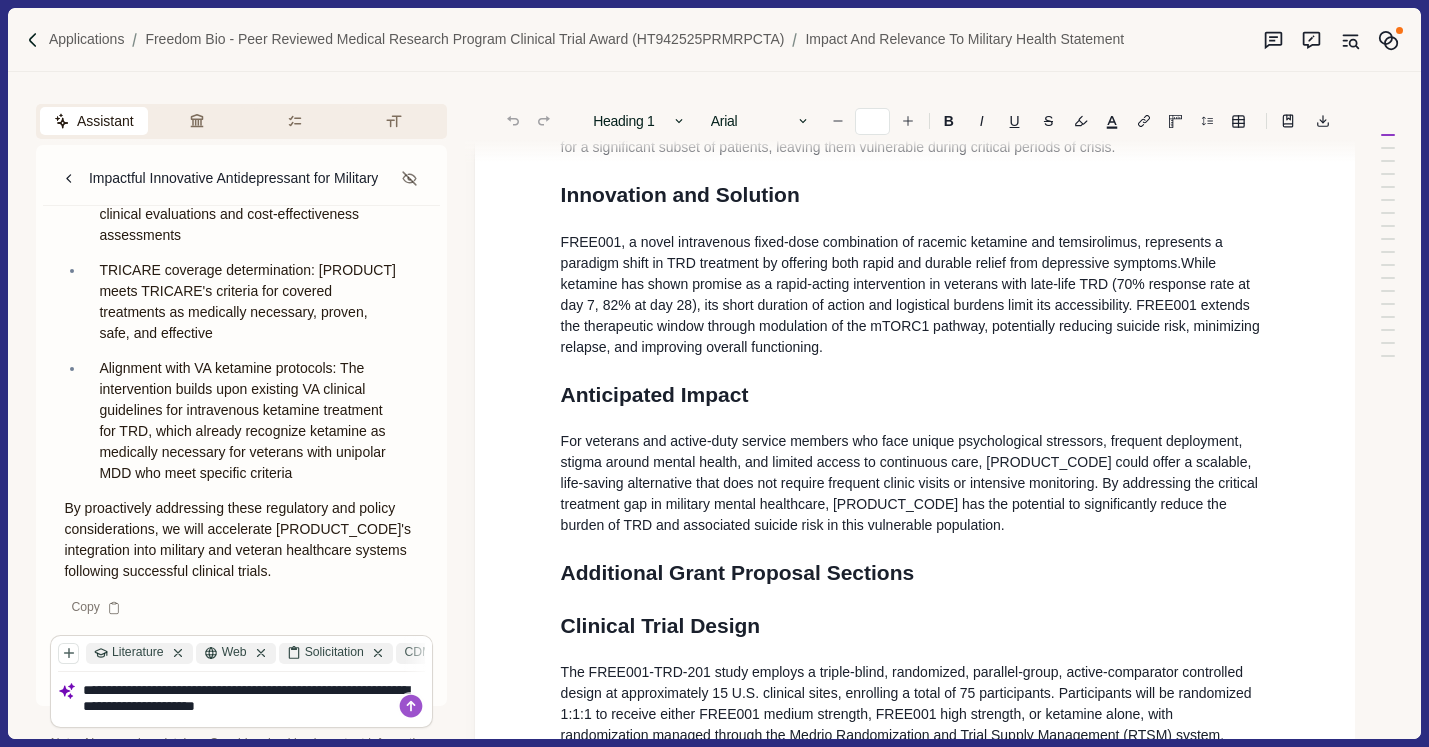 type on "**********" 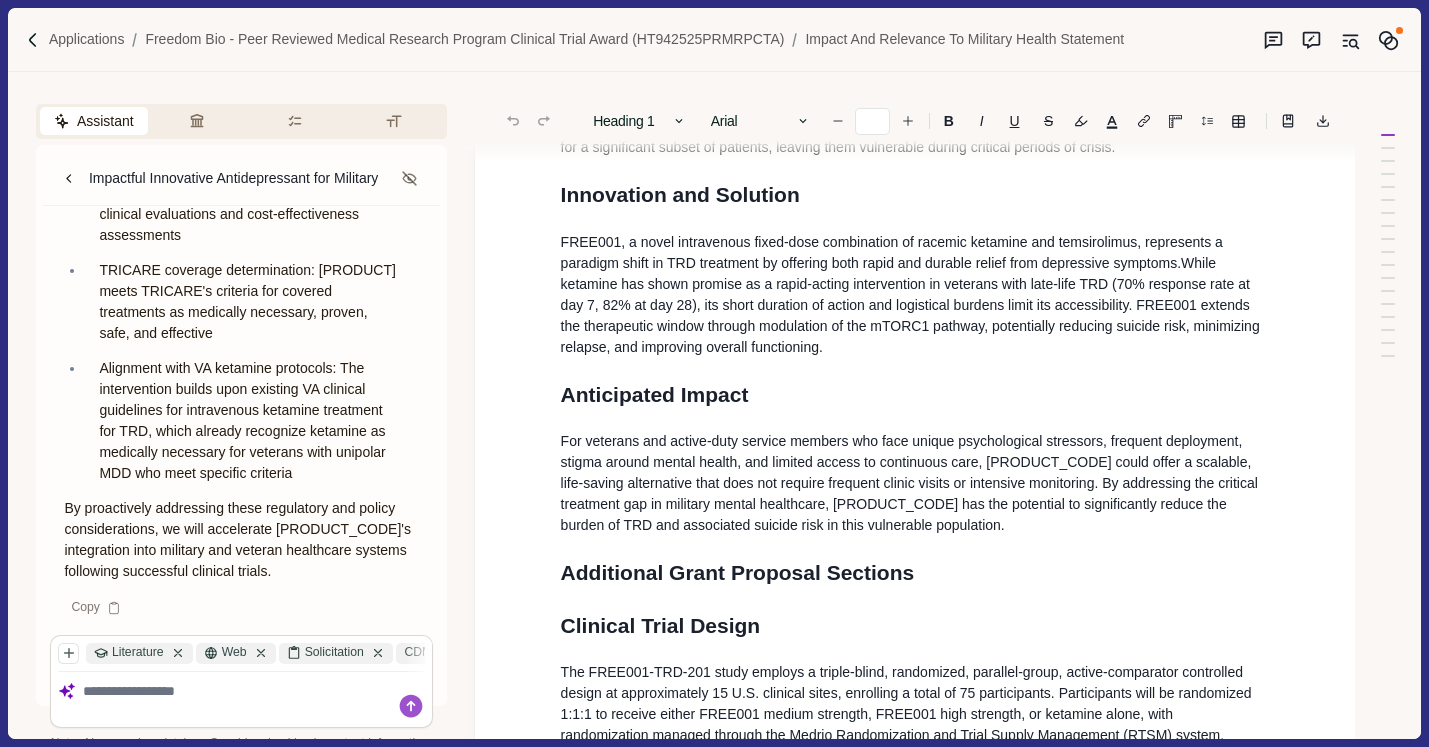 scroll, scrollTop: 0, scrollLeft: 0, axis: both 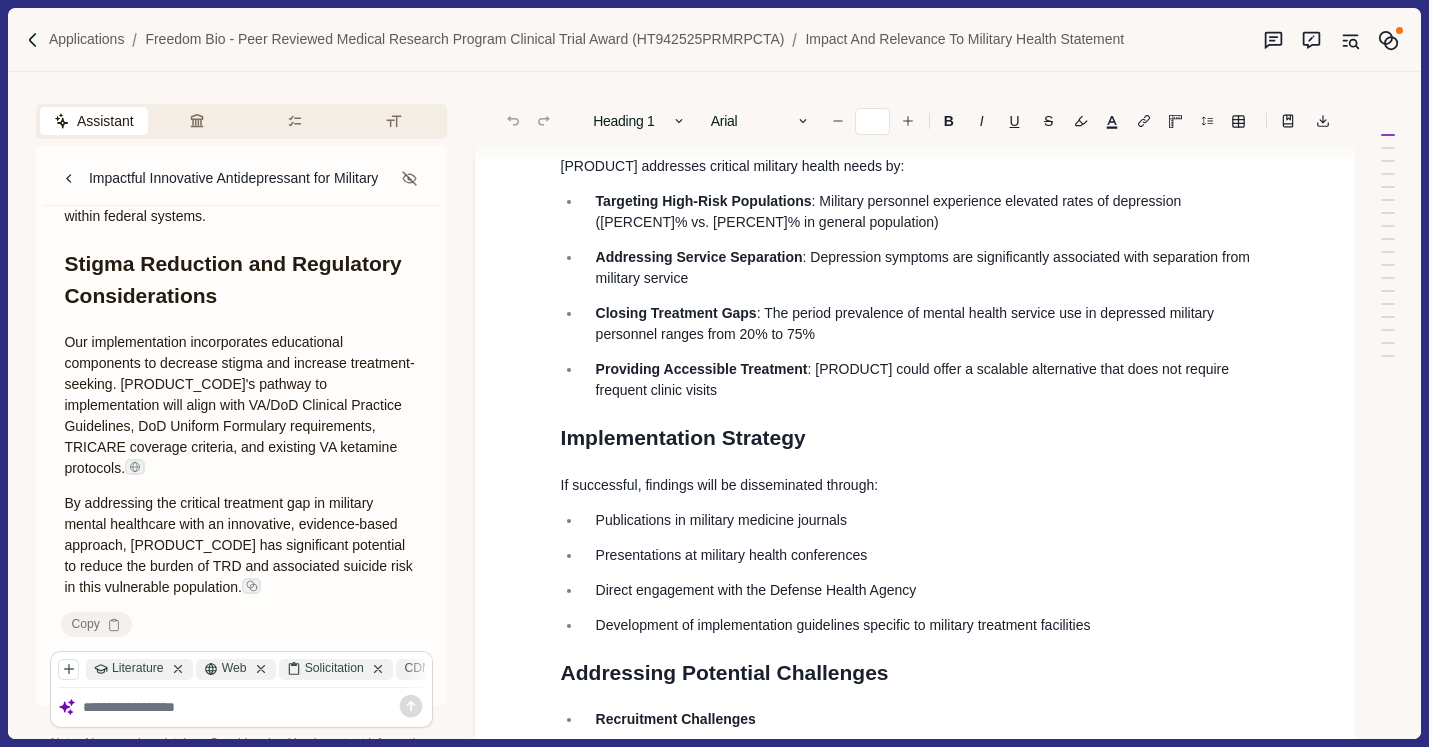 click on "Copy" at bounding box center [96, 624] 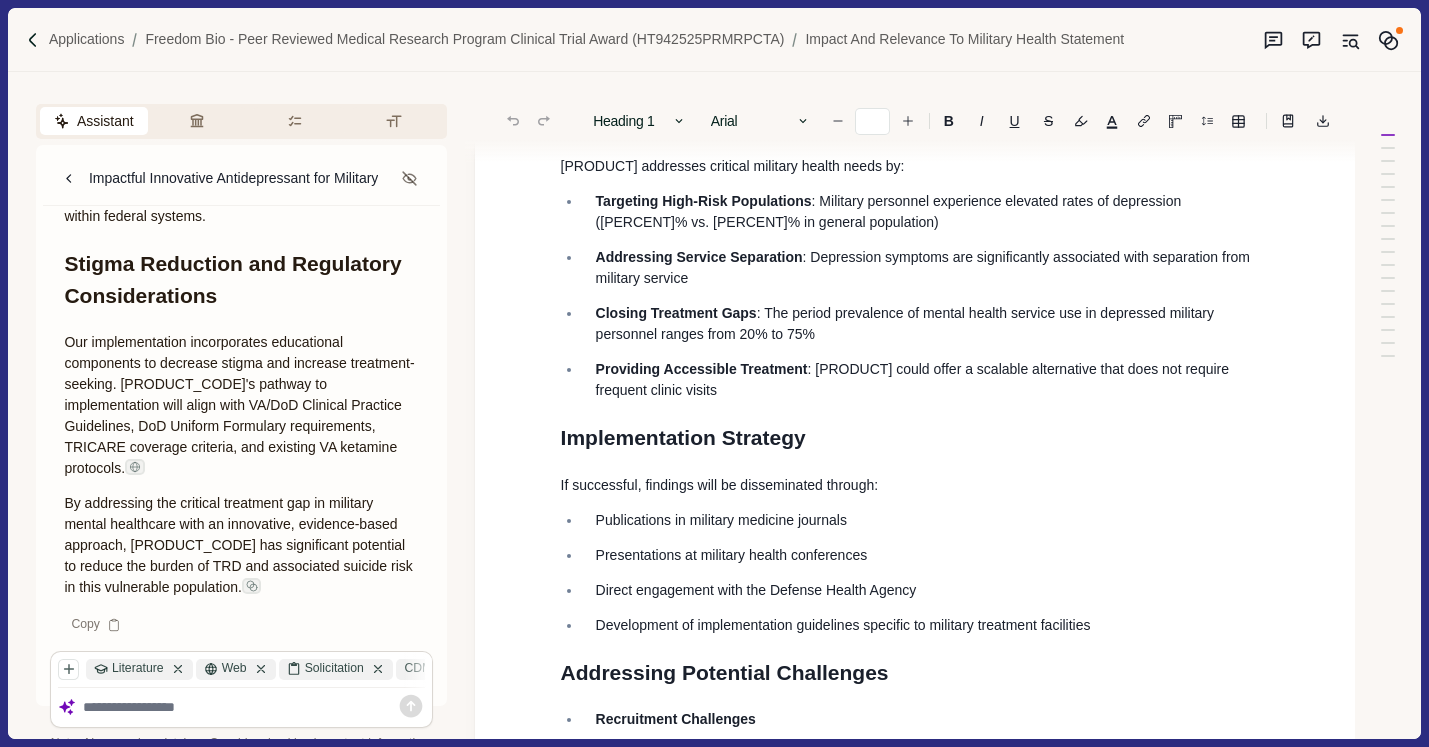 click at bounding box center [254, 707] 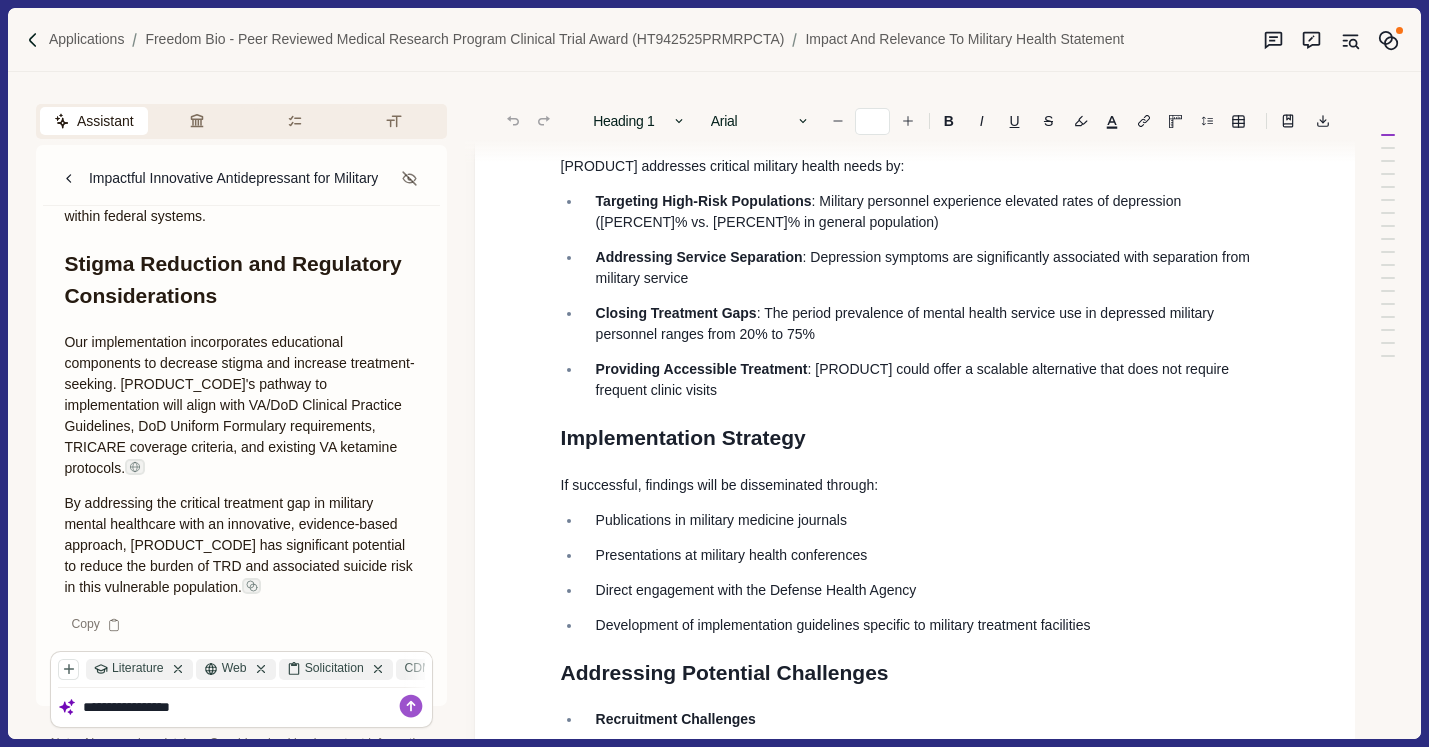 type on "**********" 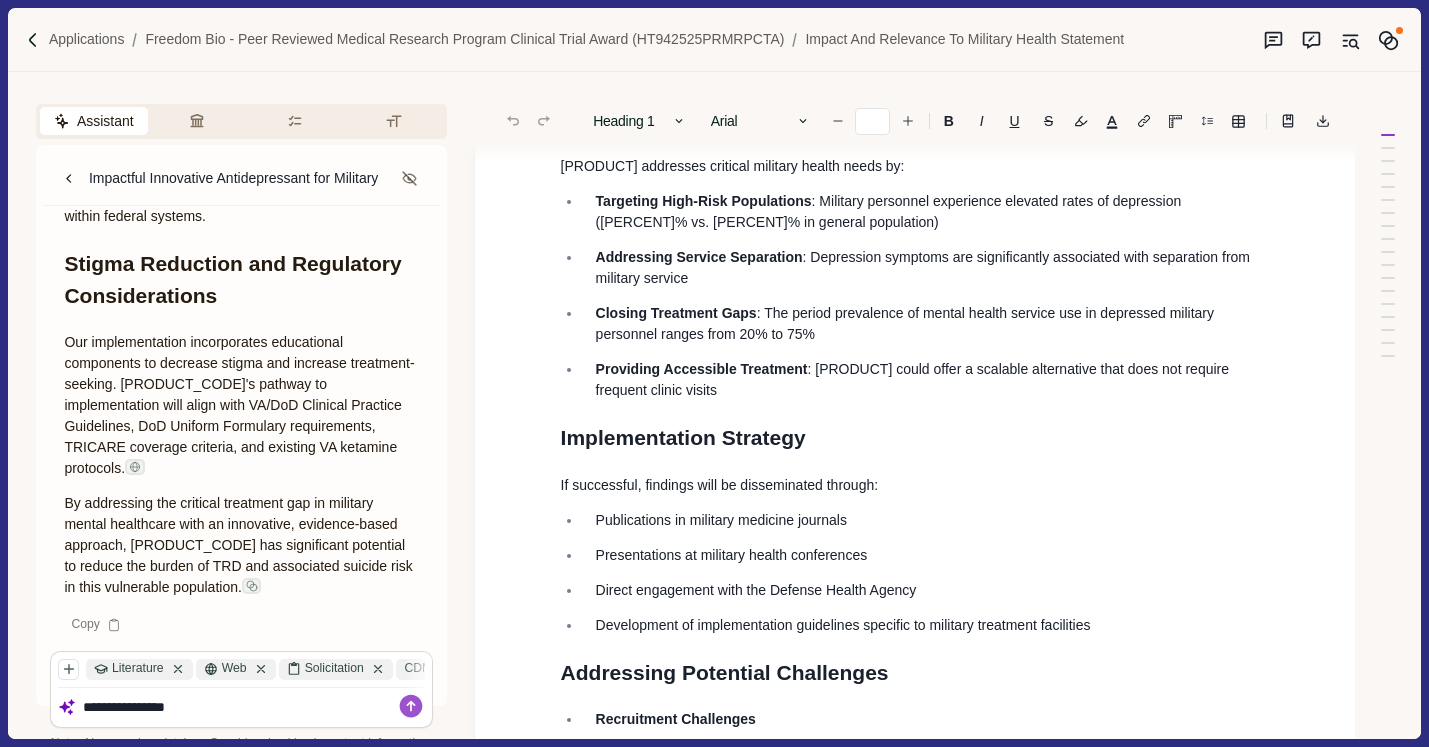 click on "**********" at bounding box center (254, 707) 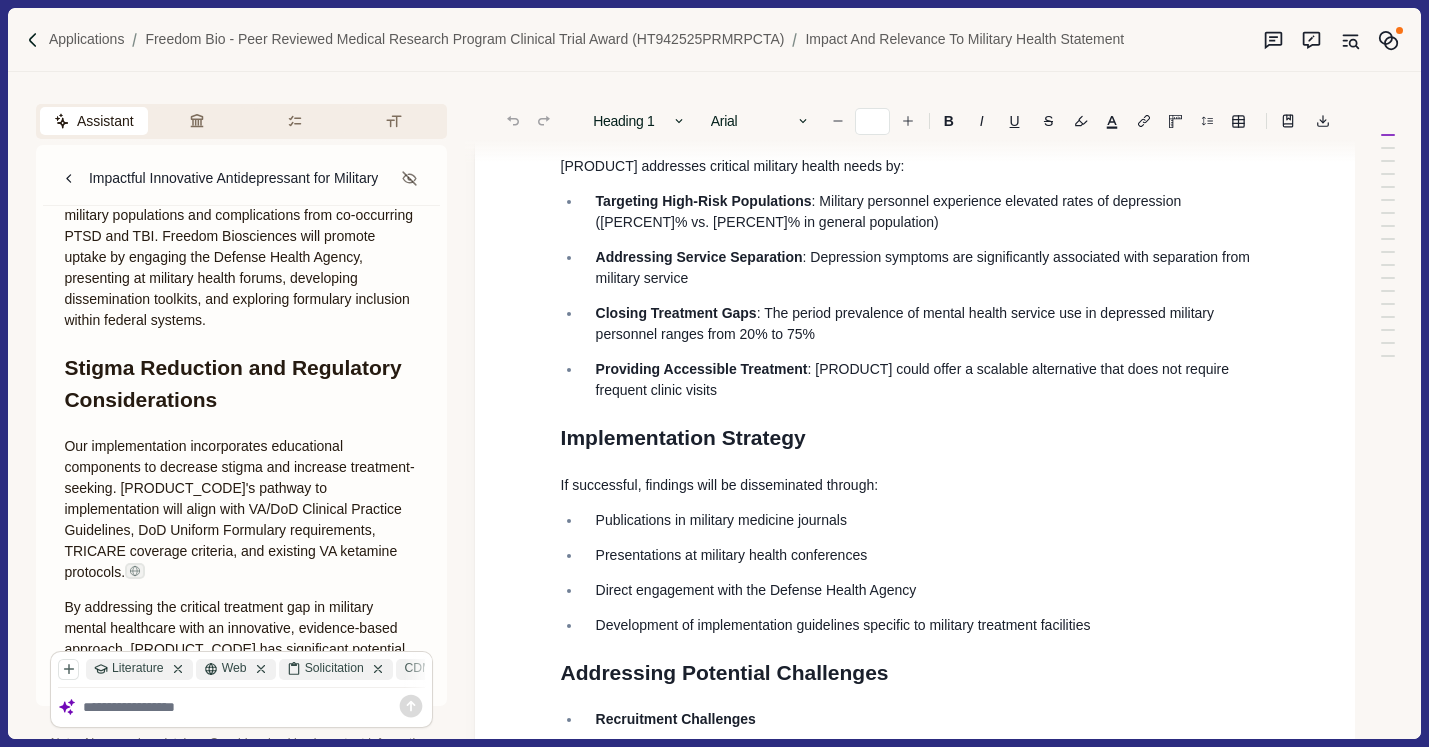 scroll, scrollTop: 44002, scrollLeft: 0, axis: vertical 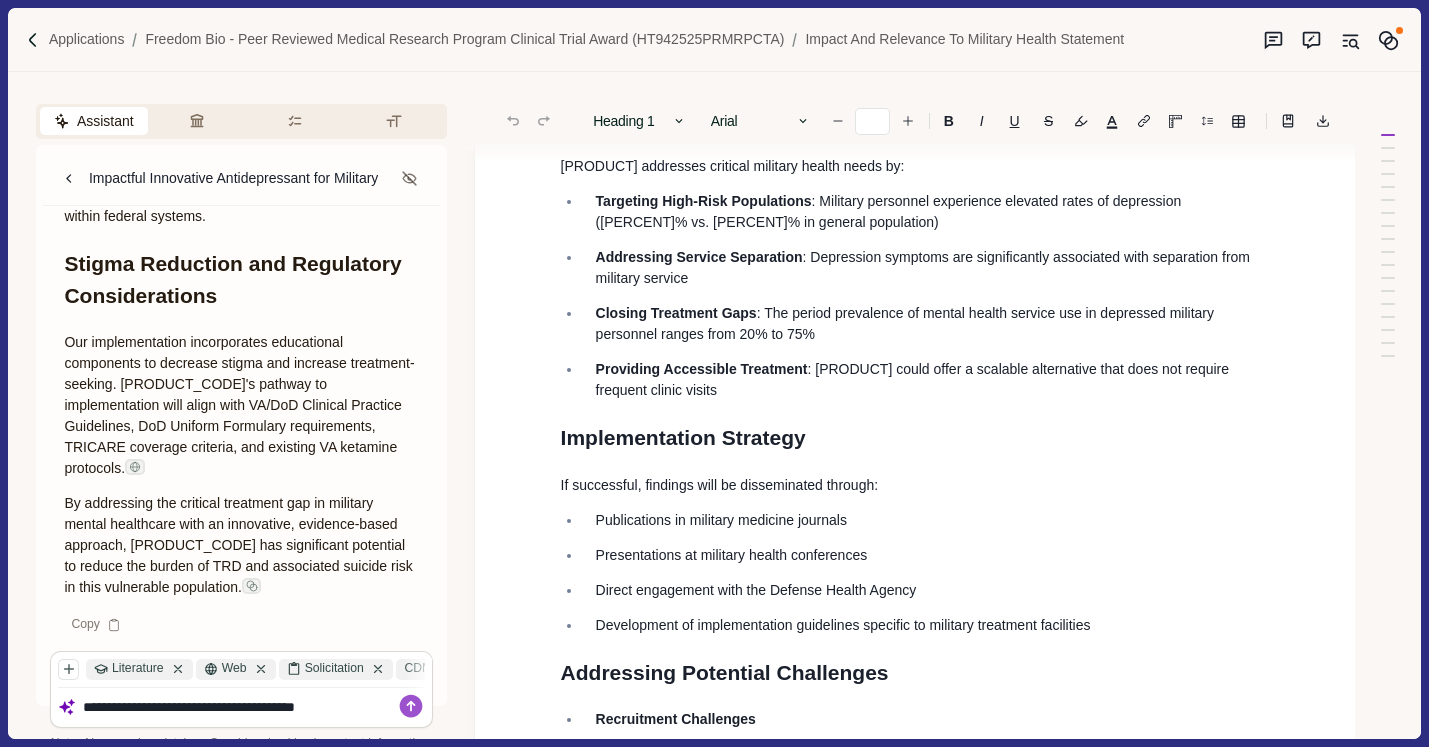 type on "**********" 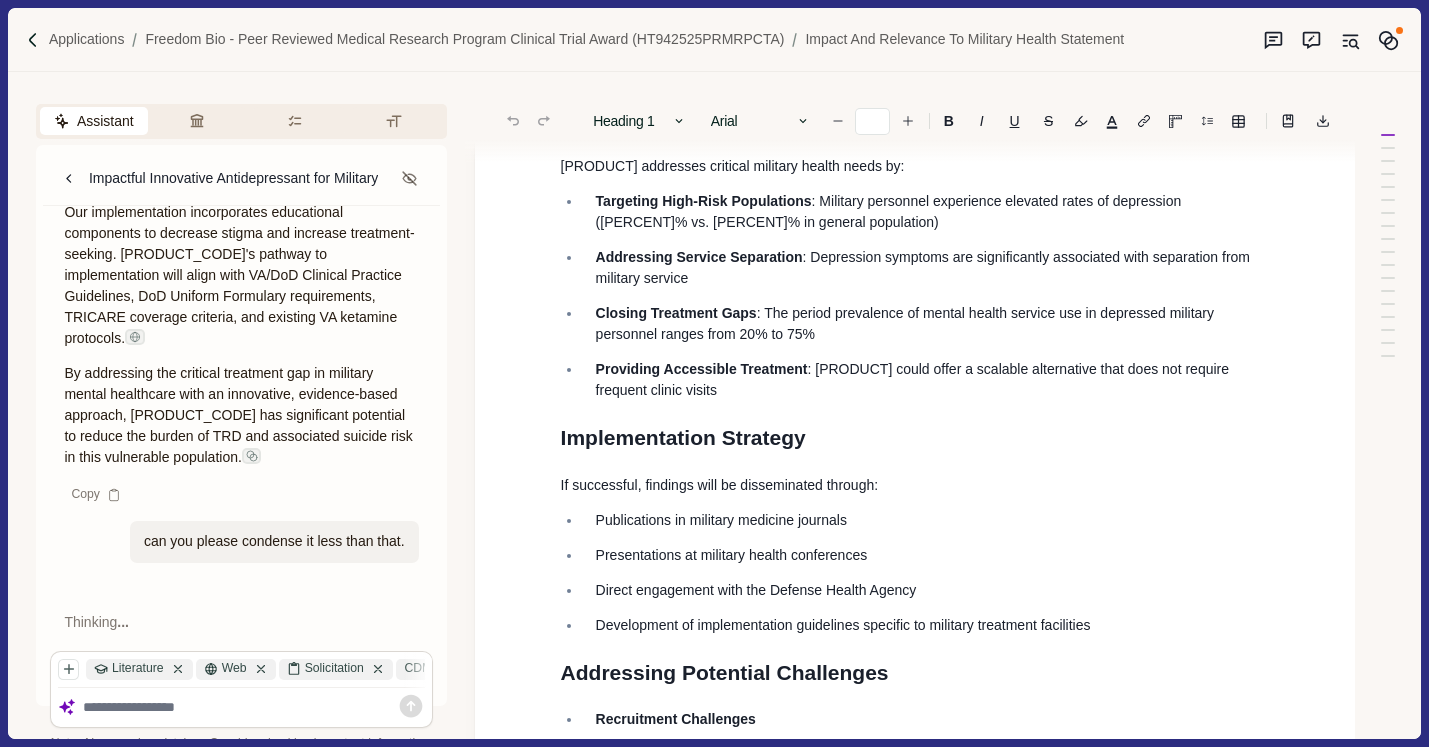 scroll, scrollTop: 44153, scrollLeft: 0, axis: vertical 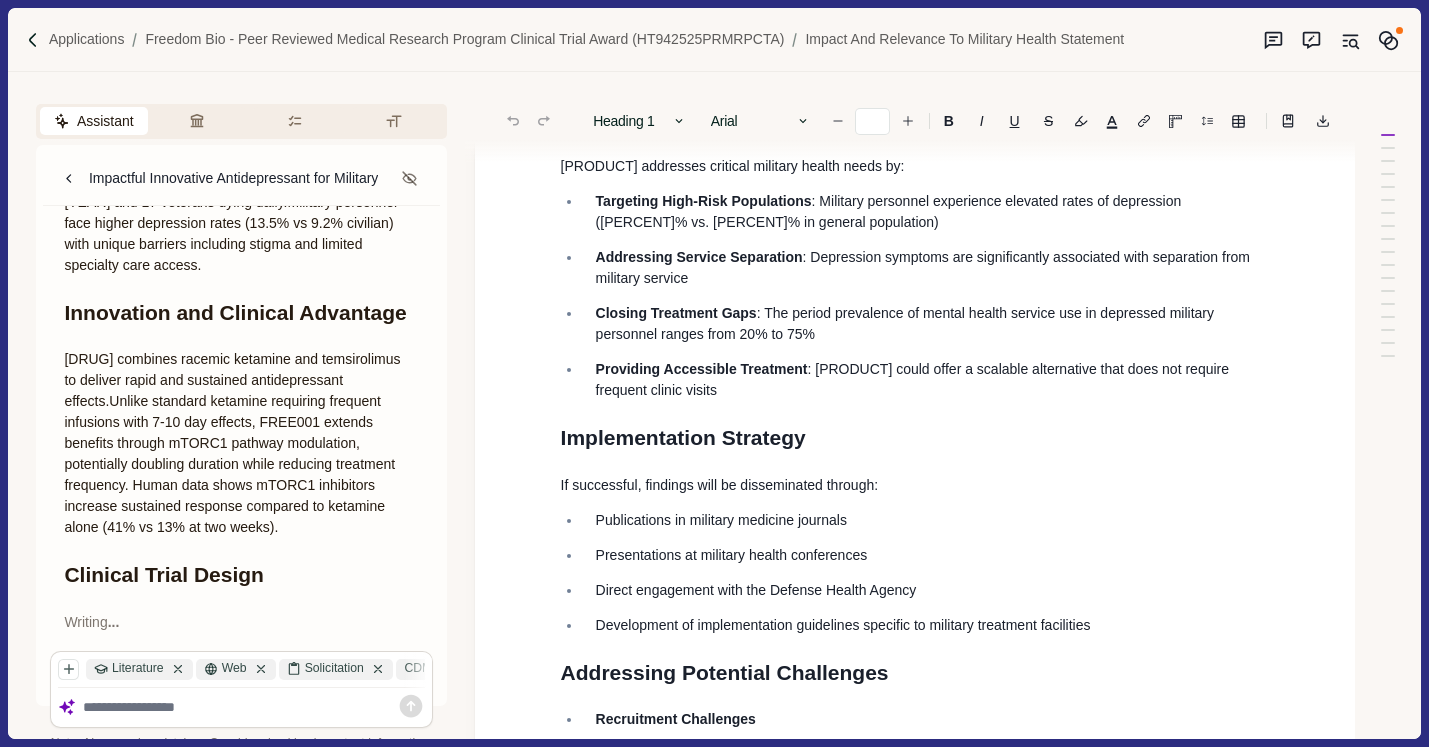 click at bounding box center (254, 707) 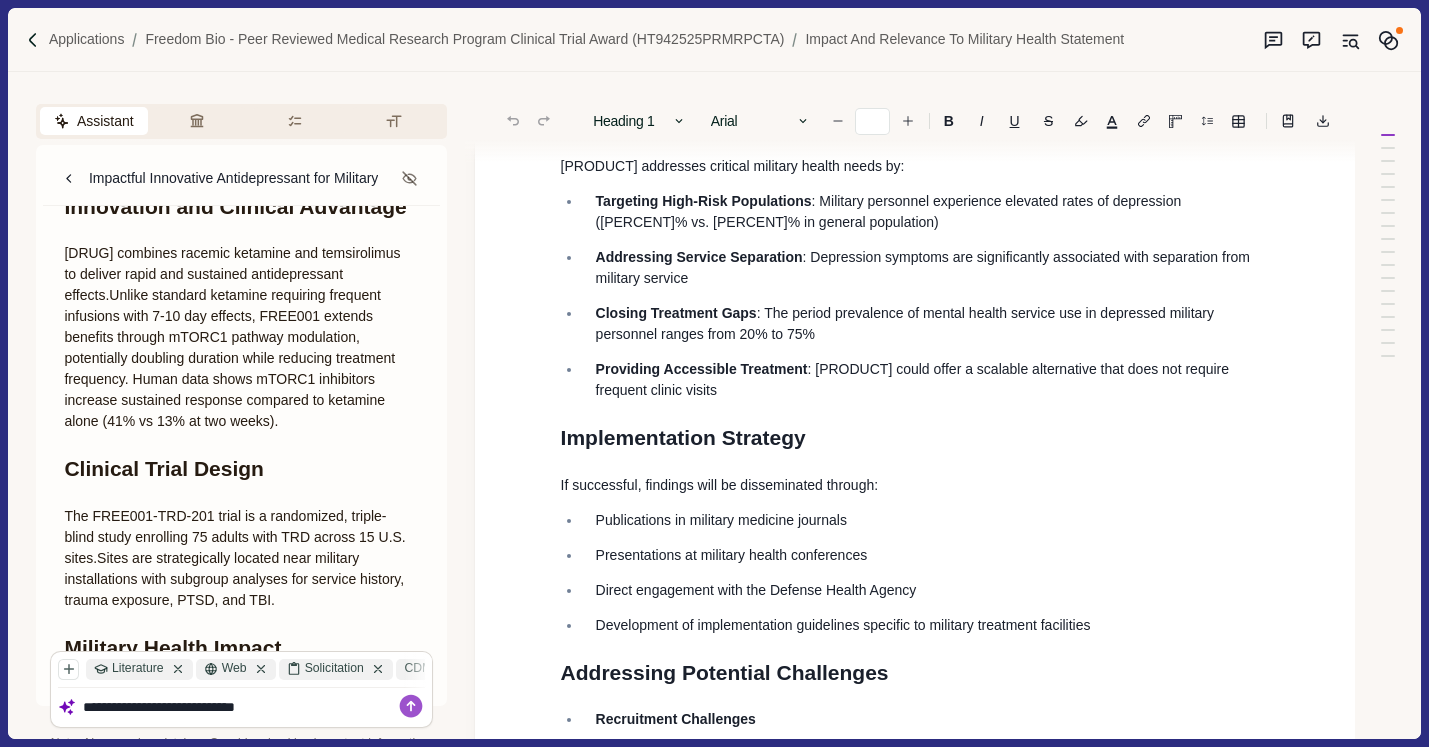 type on "**********" 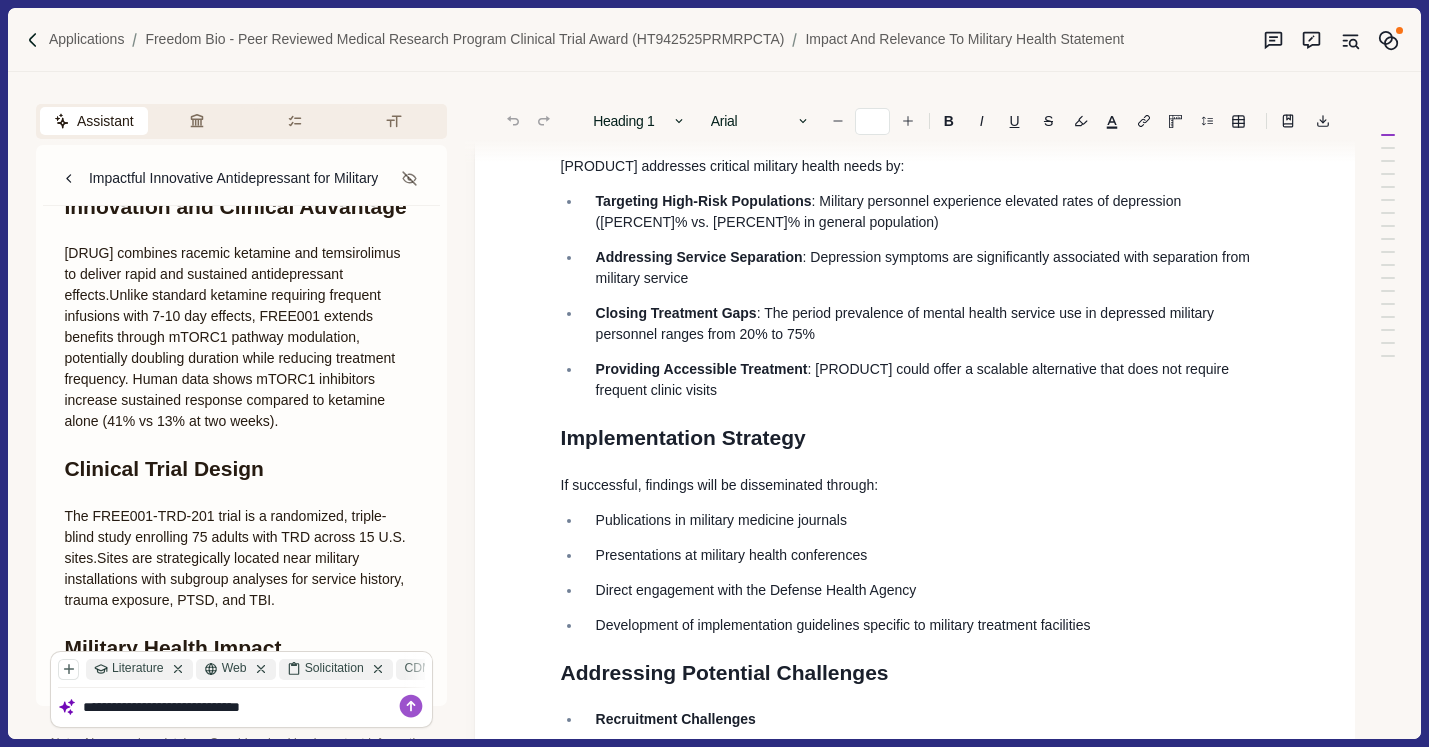 click on "**********" at bounding box center (254, 707) 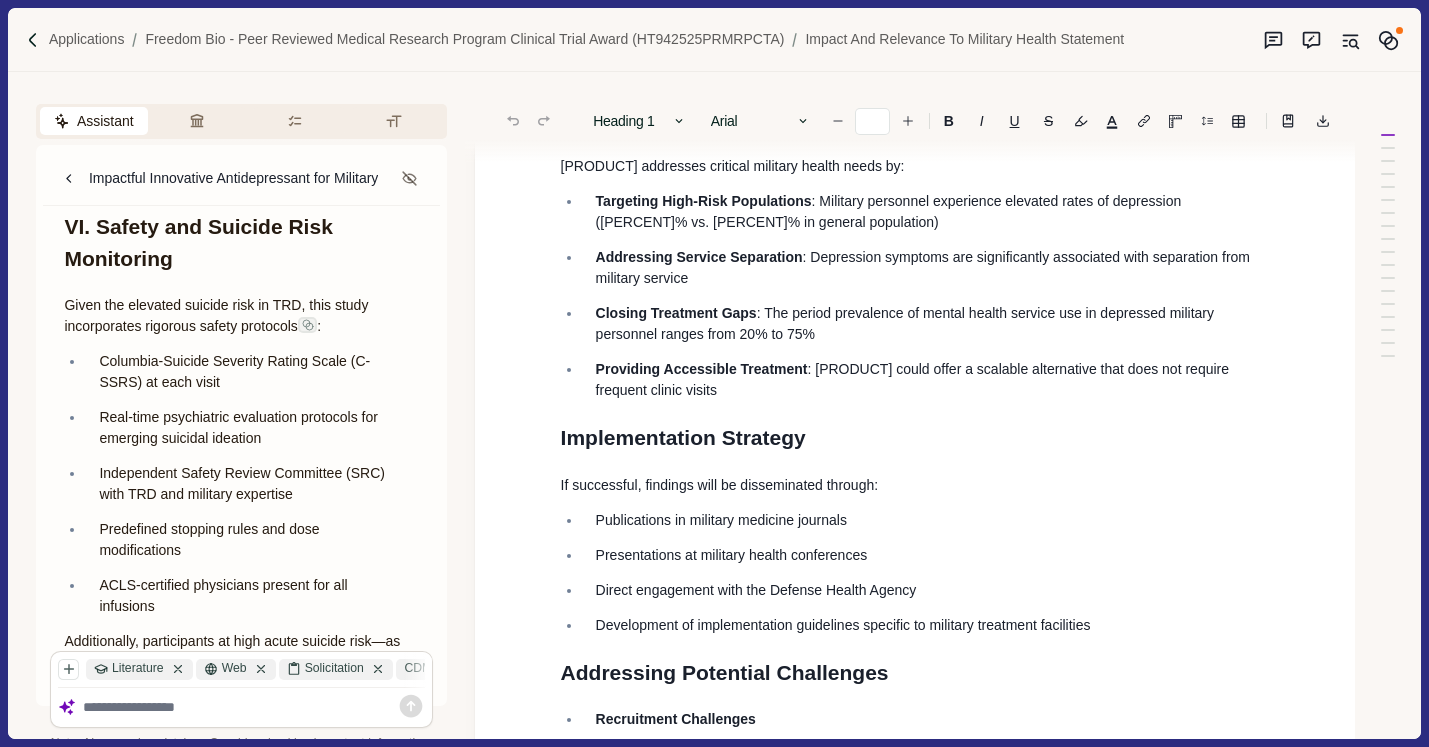 scroll, scrollTop: 29493, scrollLeft: 0, axis: vertical 